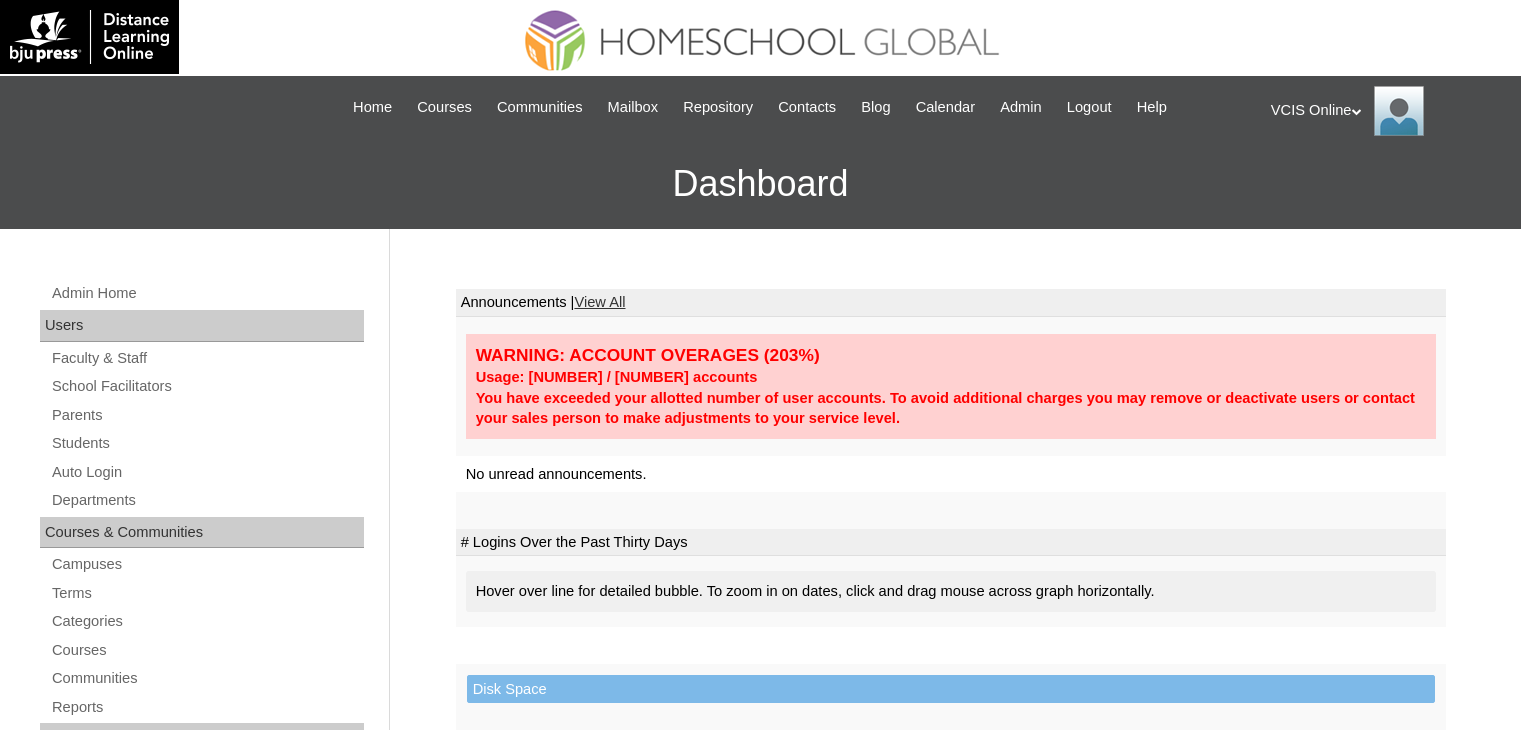 scroll, scrollTop: 0, scrollLeft: 0, axis: both 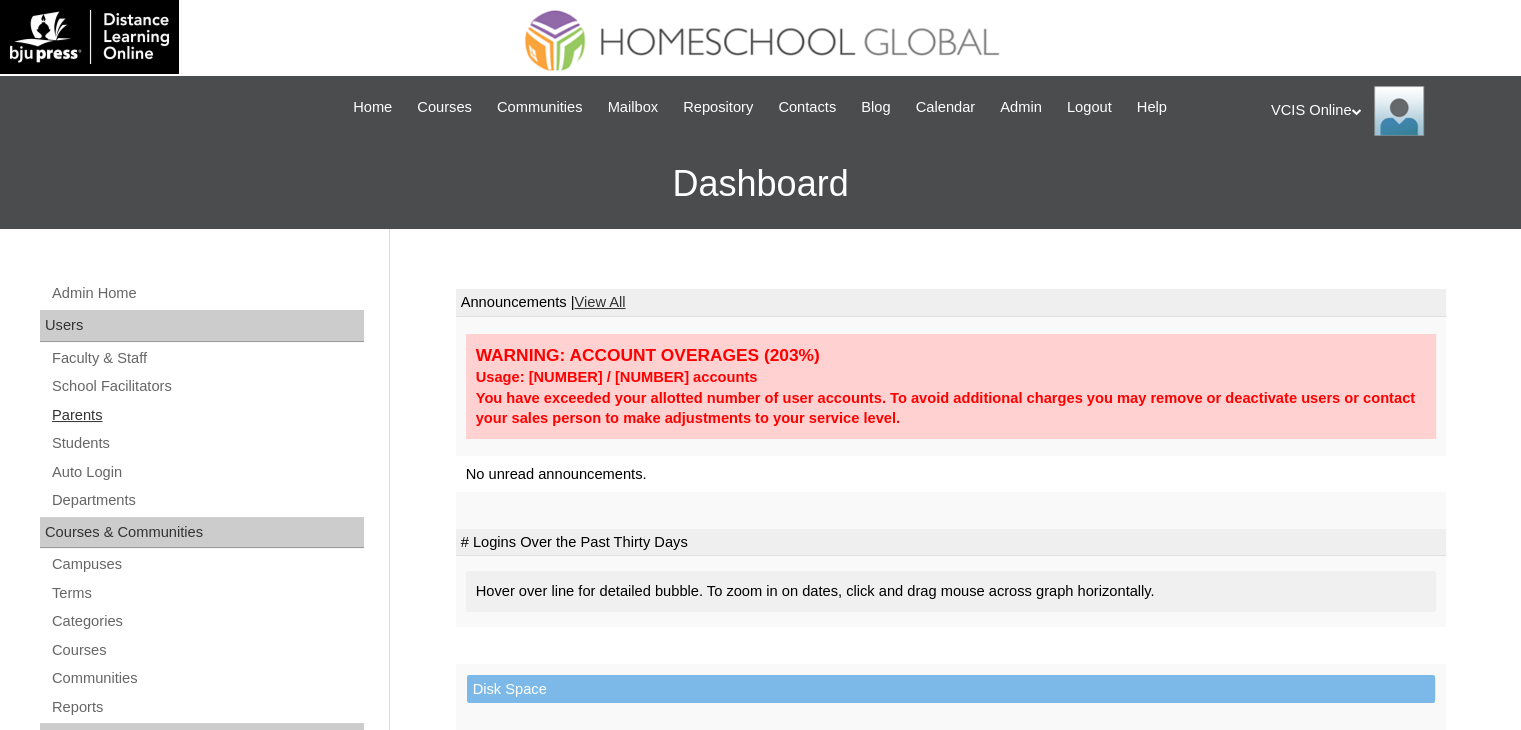 click on "Parents" at bounding box center [207, 415] 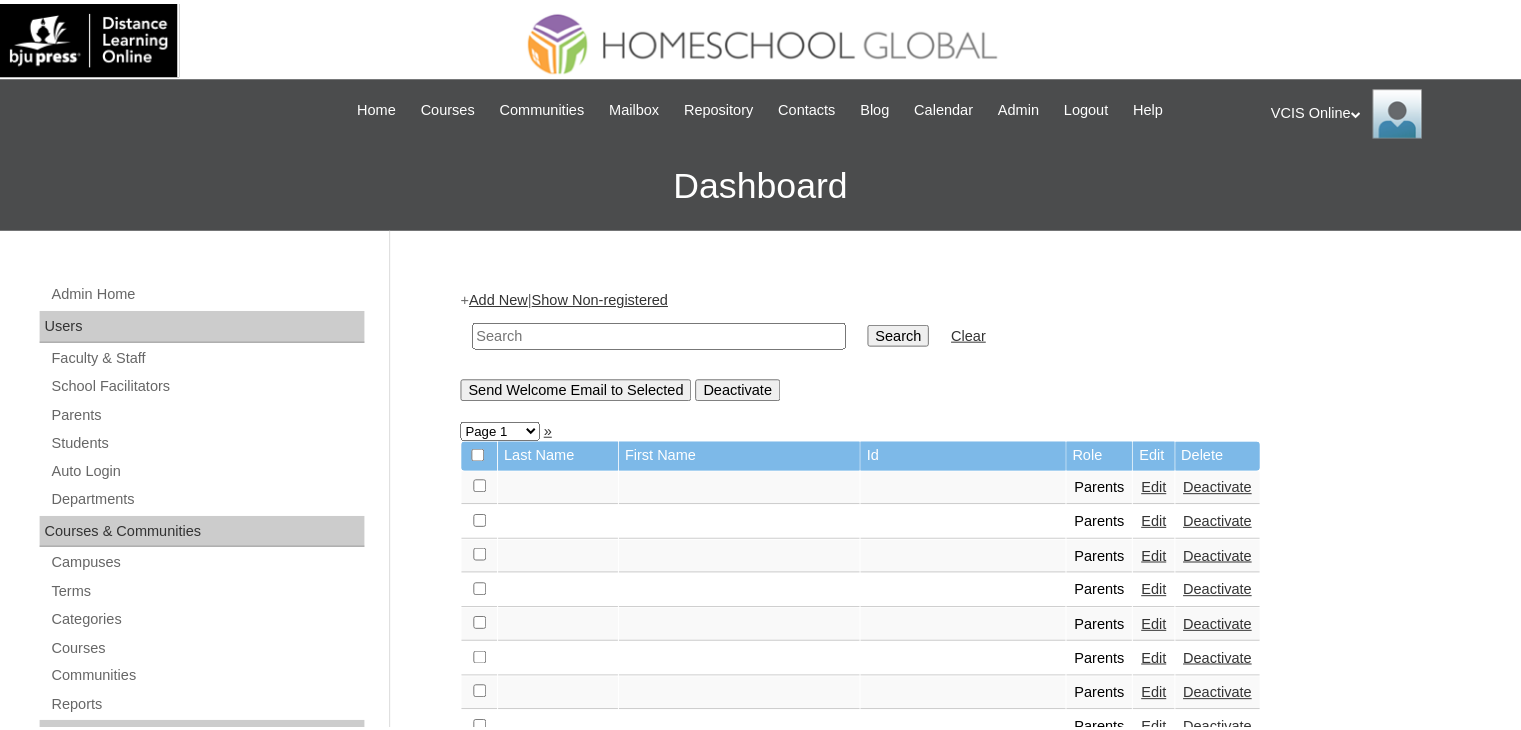 scroll, scrollTop: 0, scrollLeft: 0, axis: both 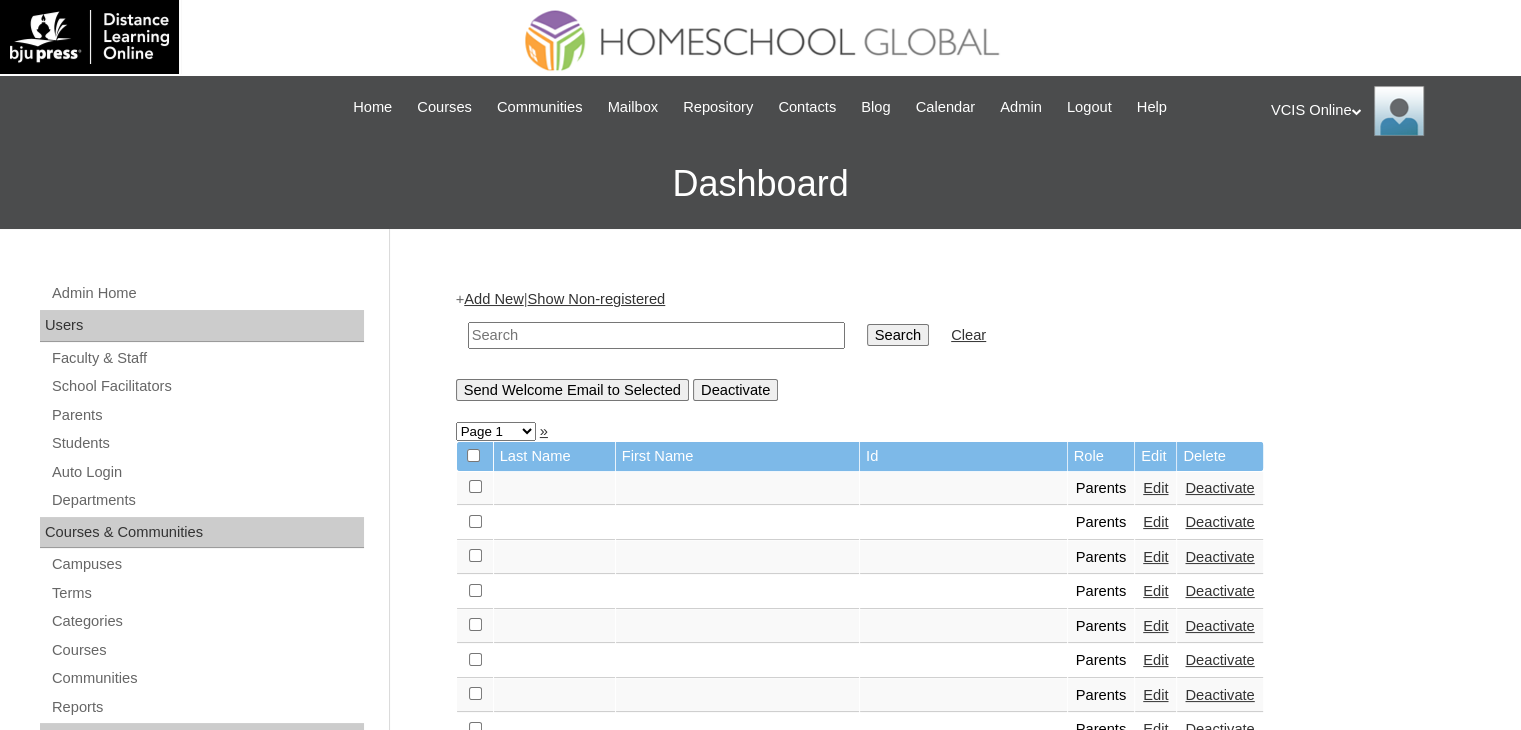 click at bounding box center (656, 335) 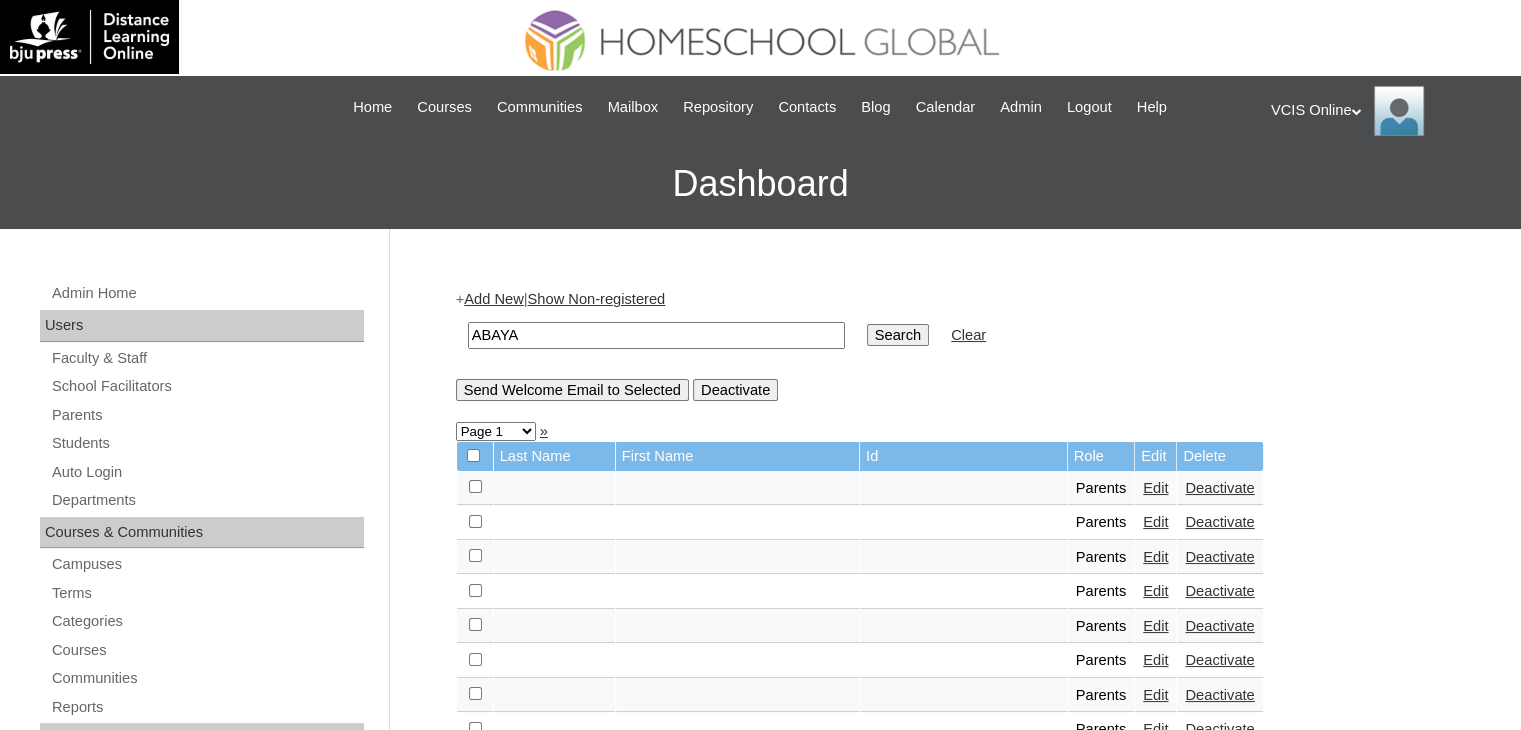 type on "ABAYA" 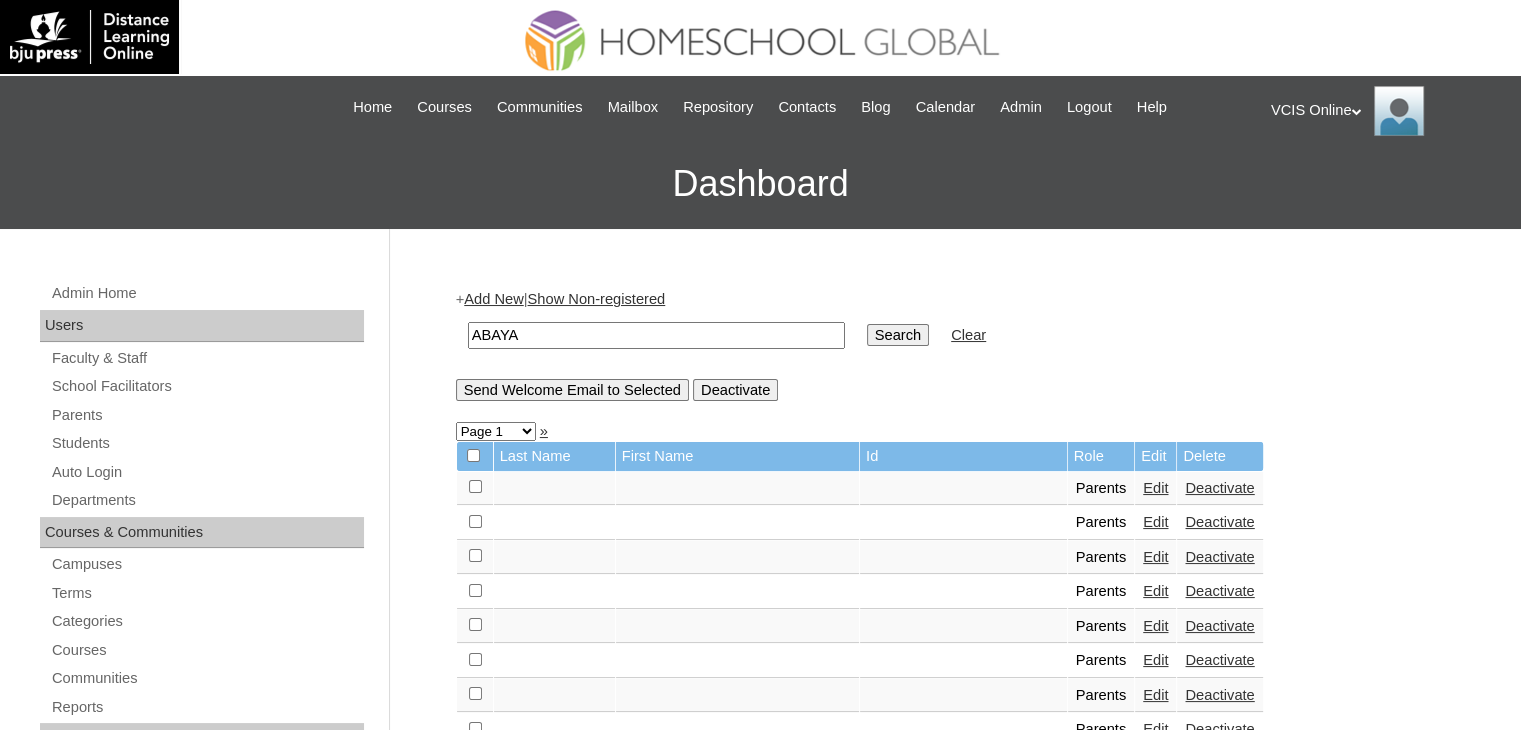 click on "Search" at bounding box center [898, 335] 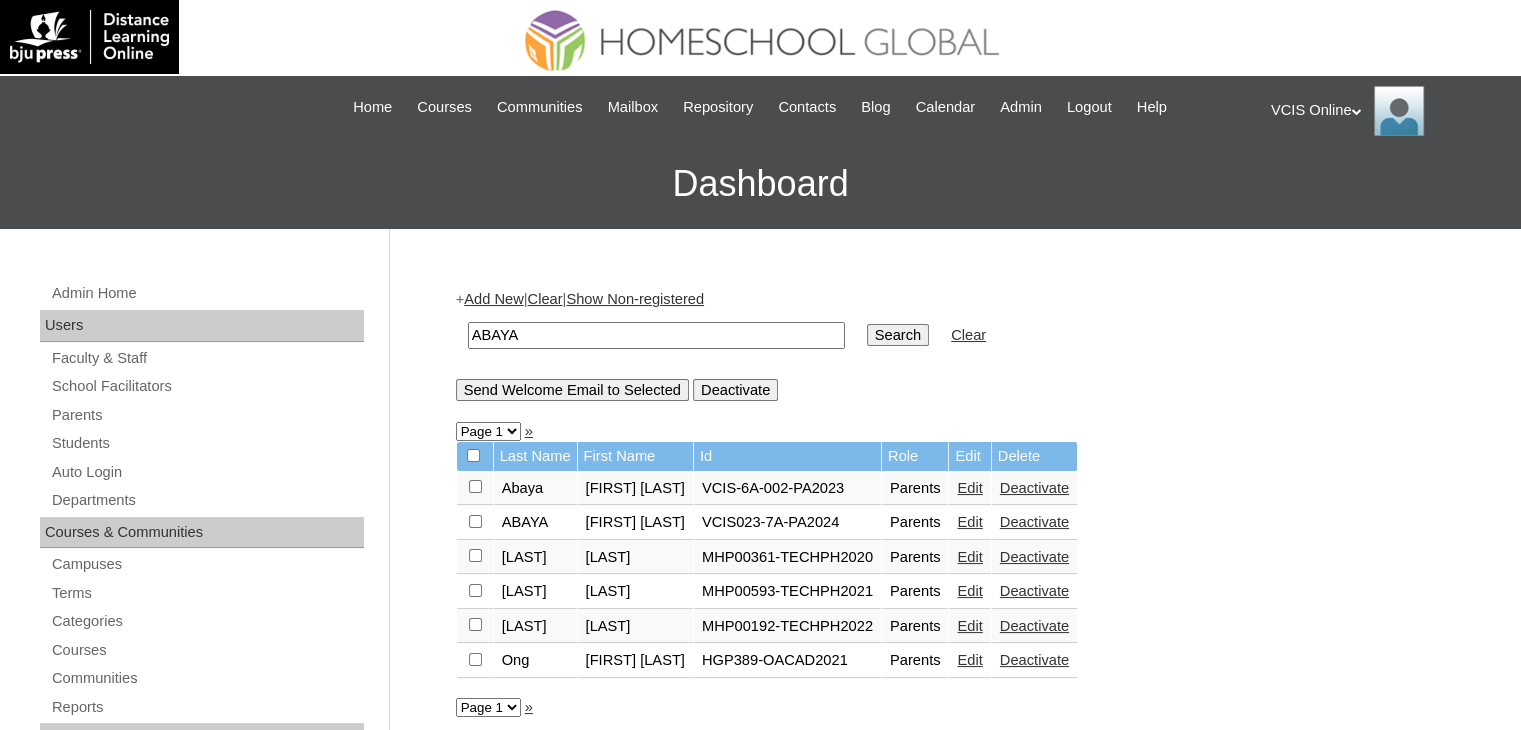 scroll, scrollTop: 86, scrollLeft: 0, axis: vertical 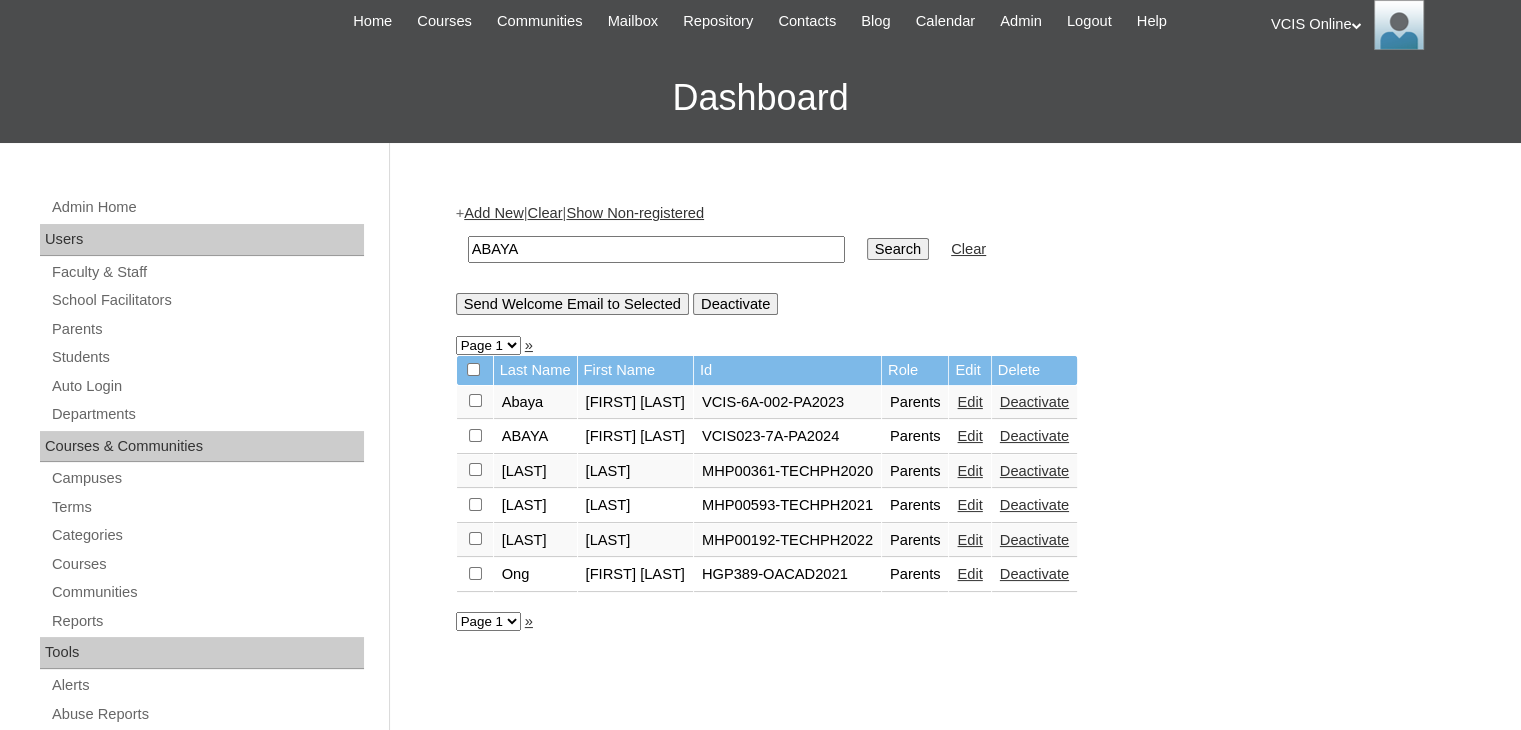click on "Add New" at bounding box center [493, 213] 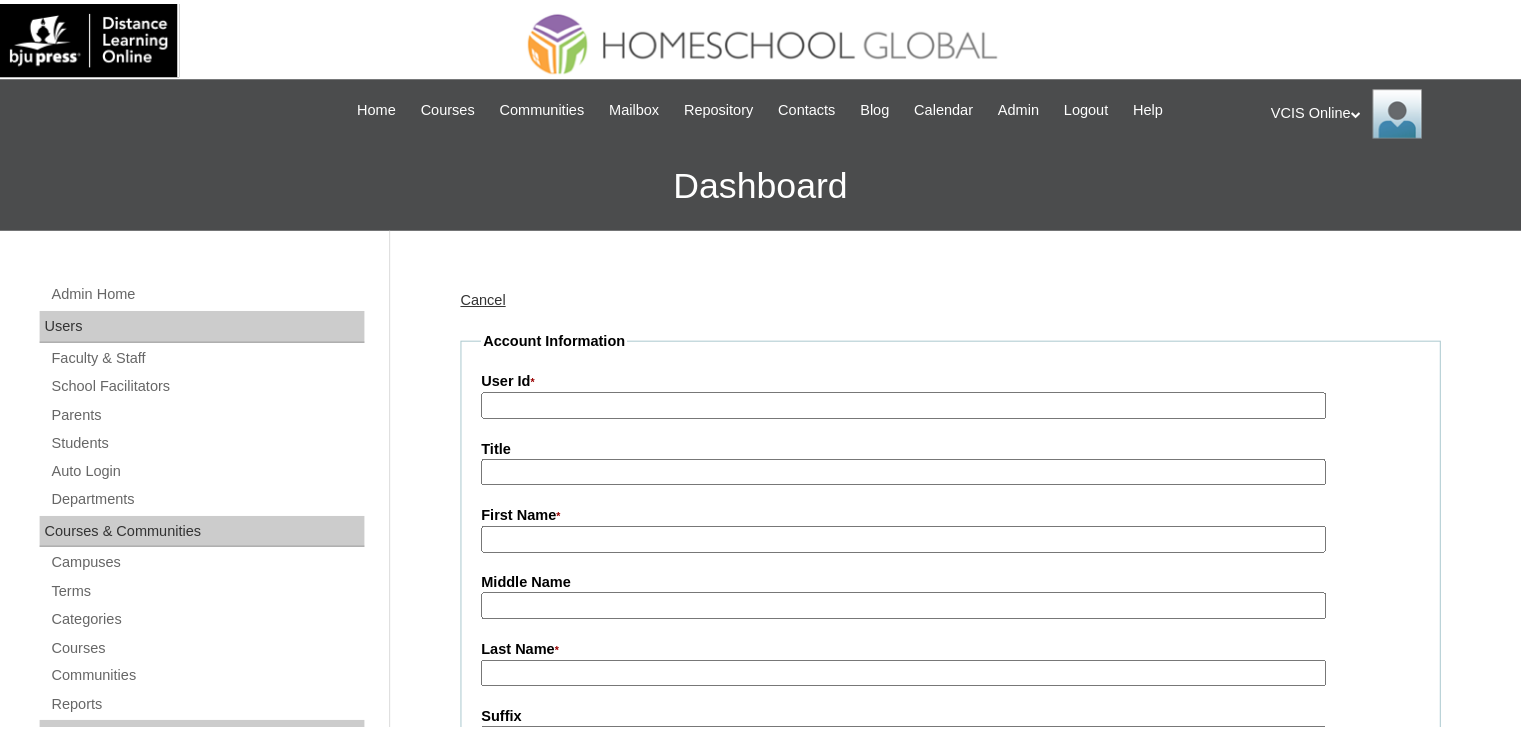 scroll, scrollTop: 0, scrollLeft: 0, axis: both 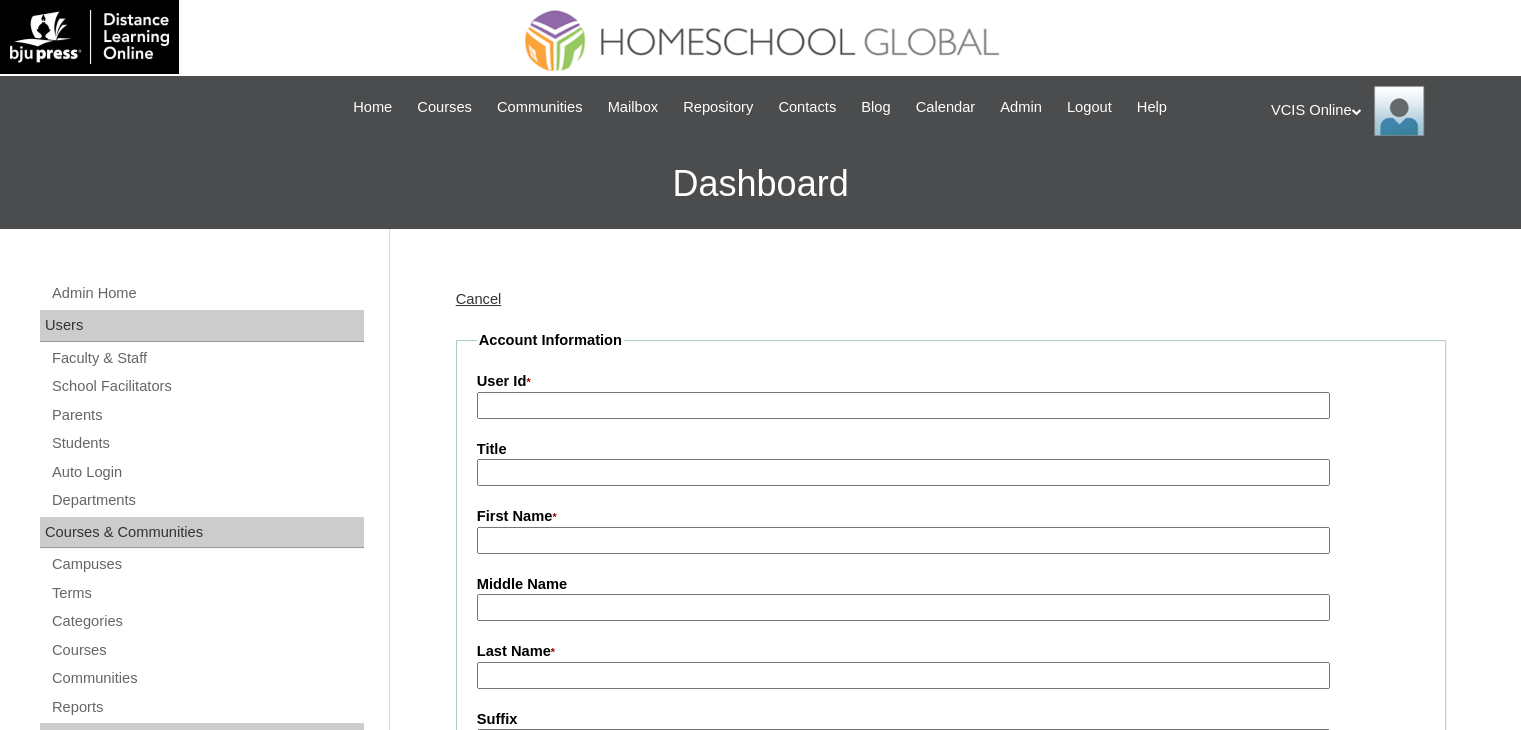 click on "User Id  *" at bounding box center (903, 405) 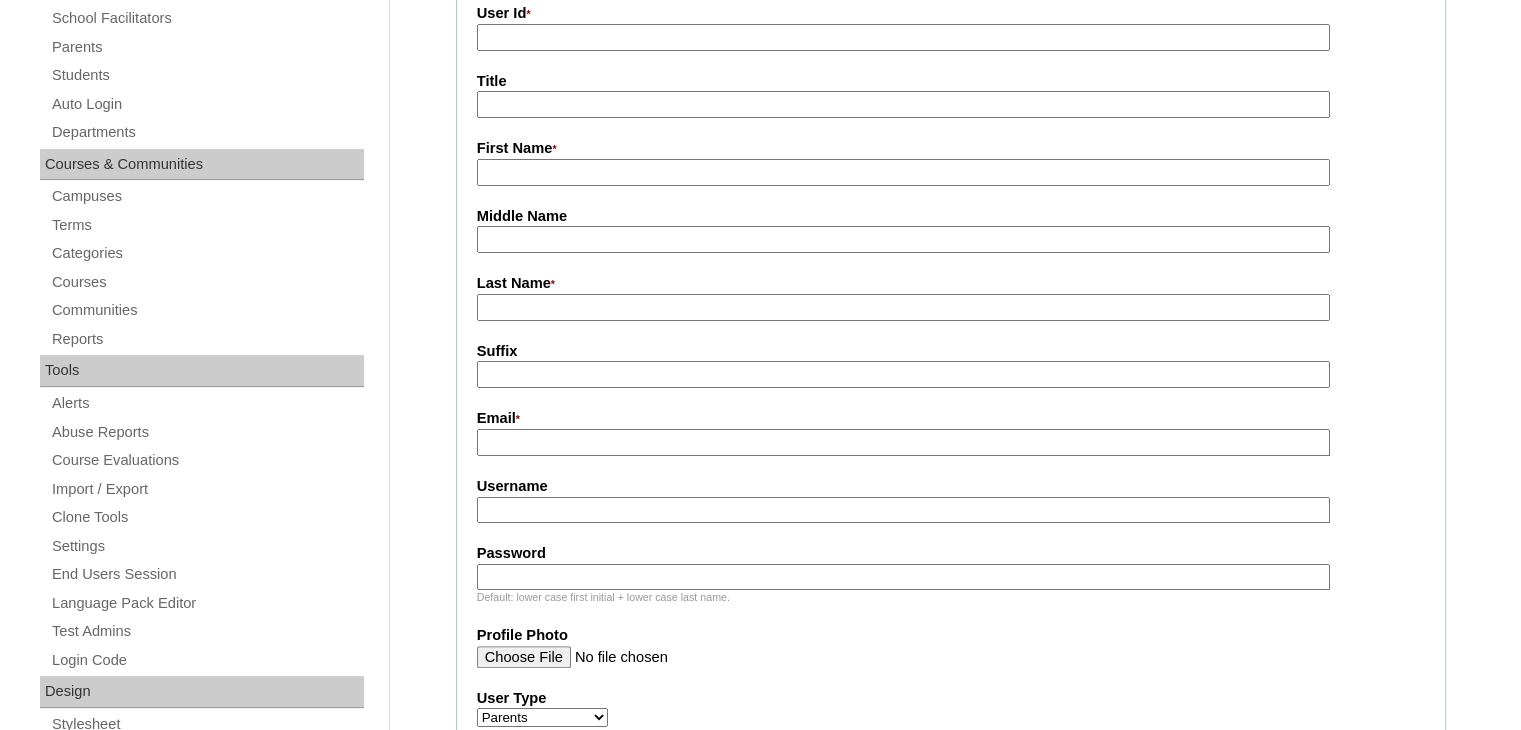 scroll, scrollTop: 371, scrollLeft: 0, axis: vertical 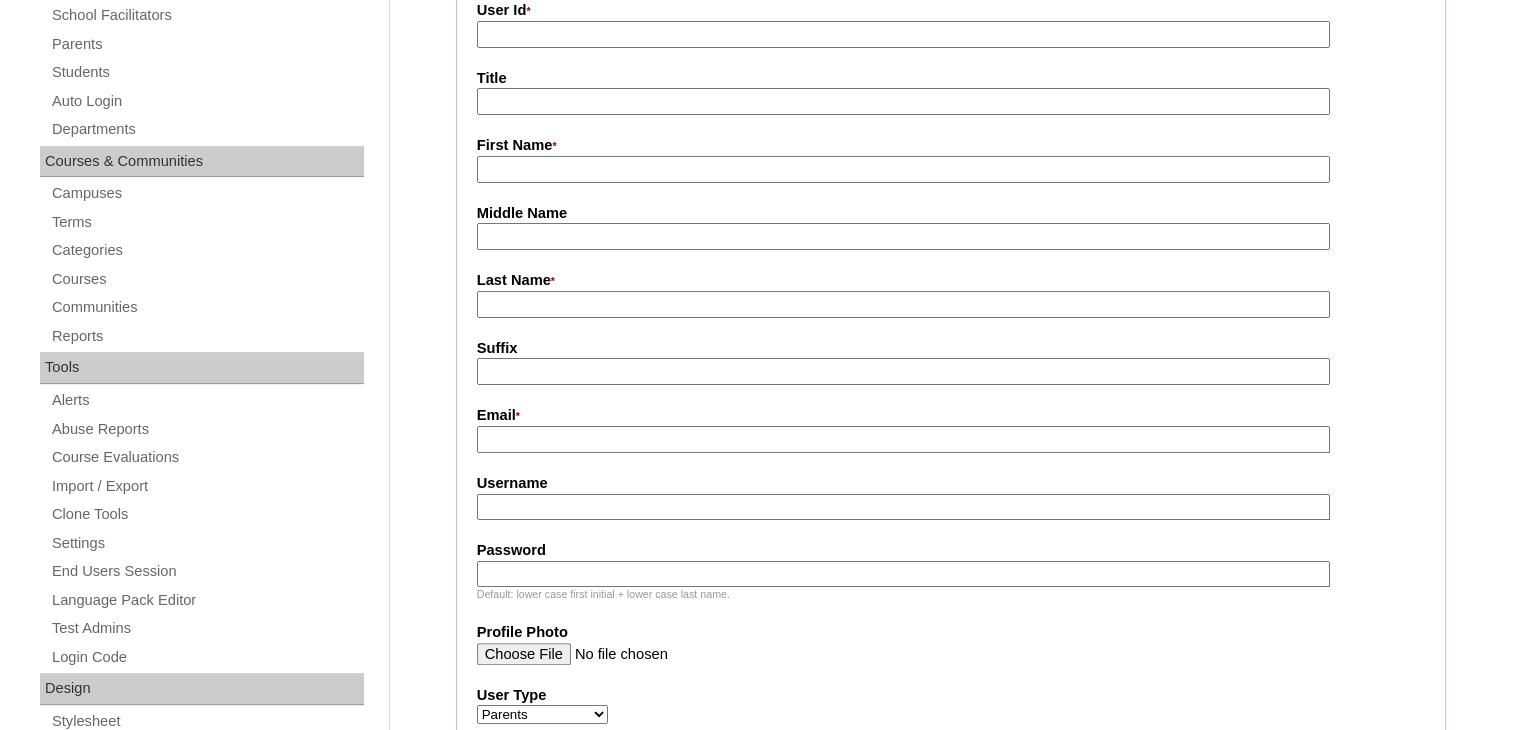 click on "Password" at bounding box center (903, 574) 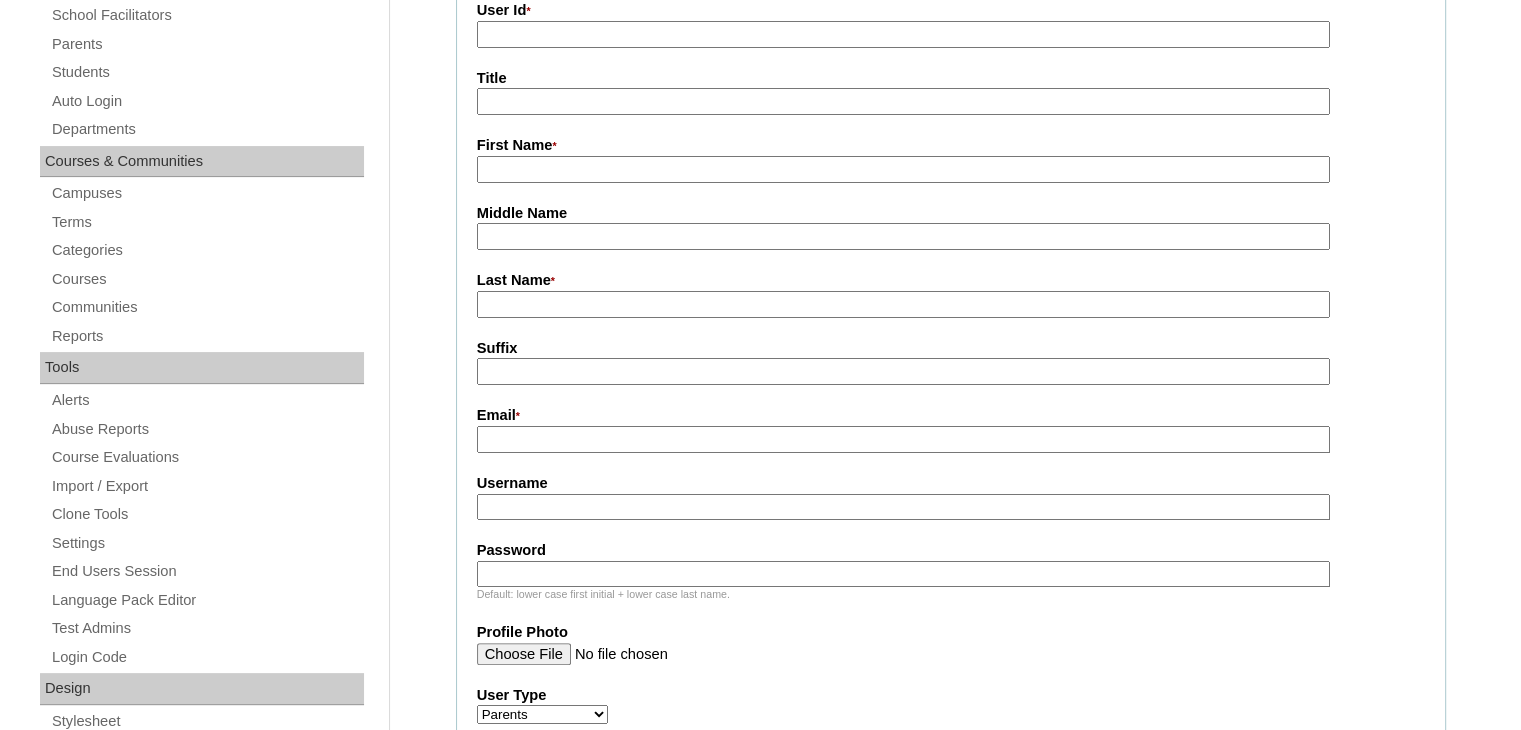 paste on "YmQcZU" 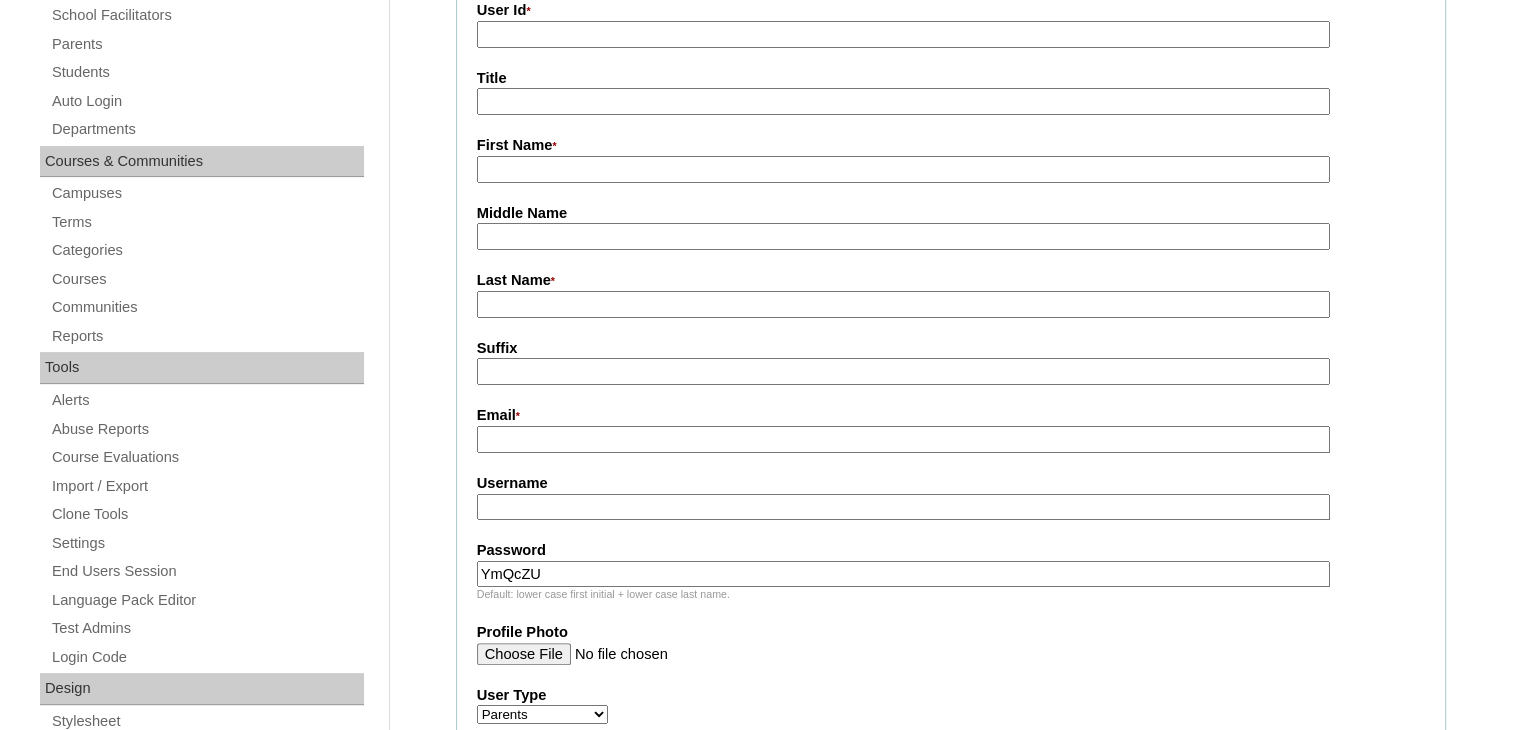 type on "YmQcZU" 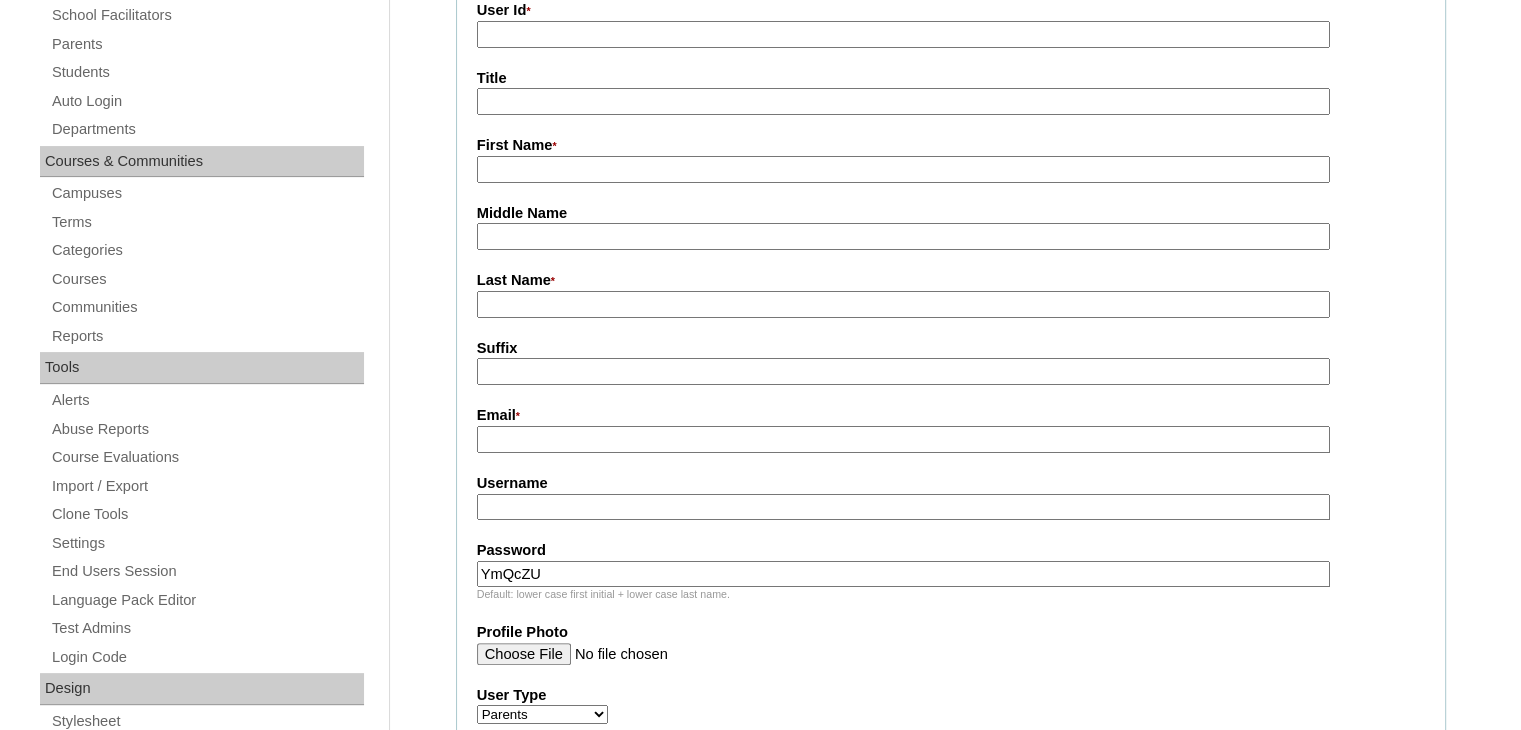 paste on "jabaya2025" 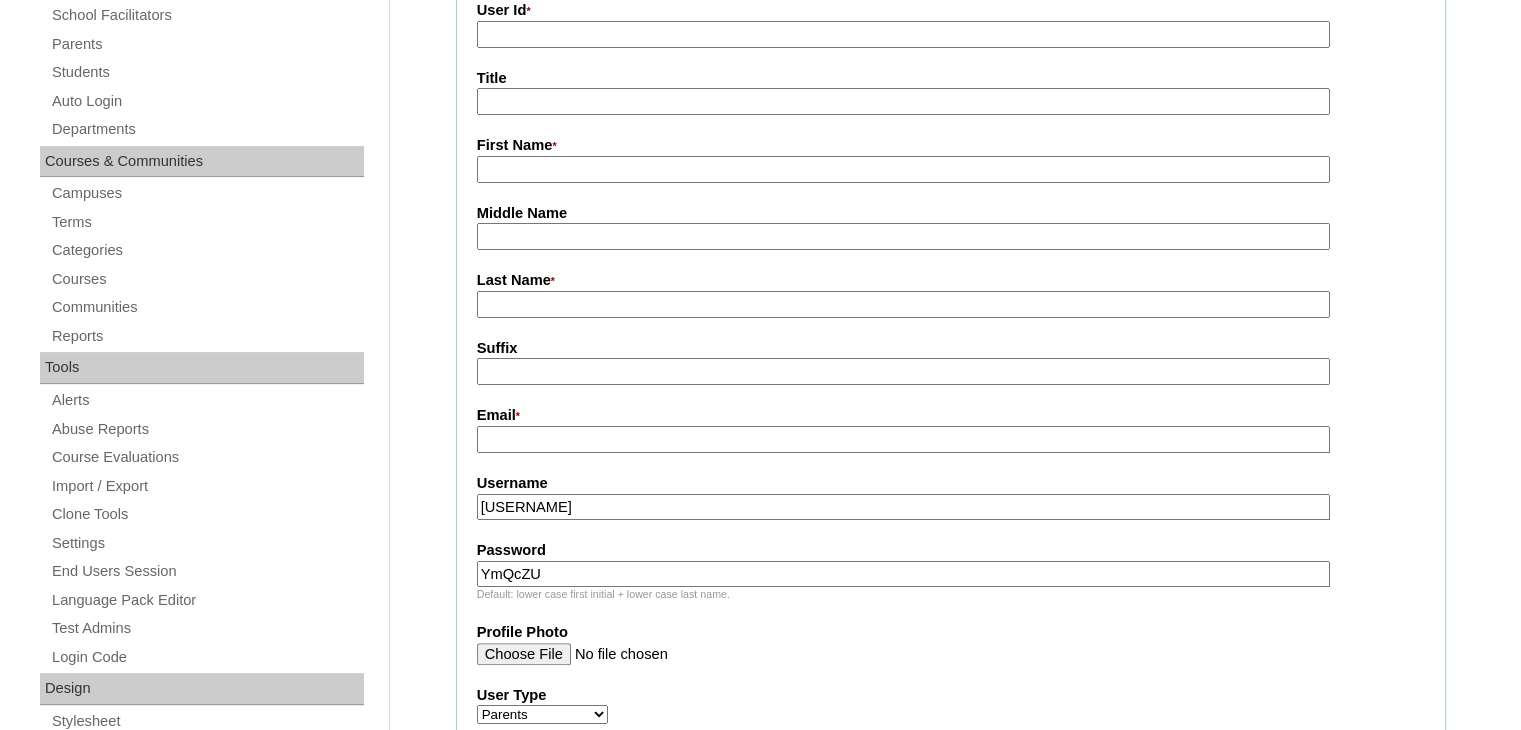 type on "jabaya2025" 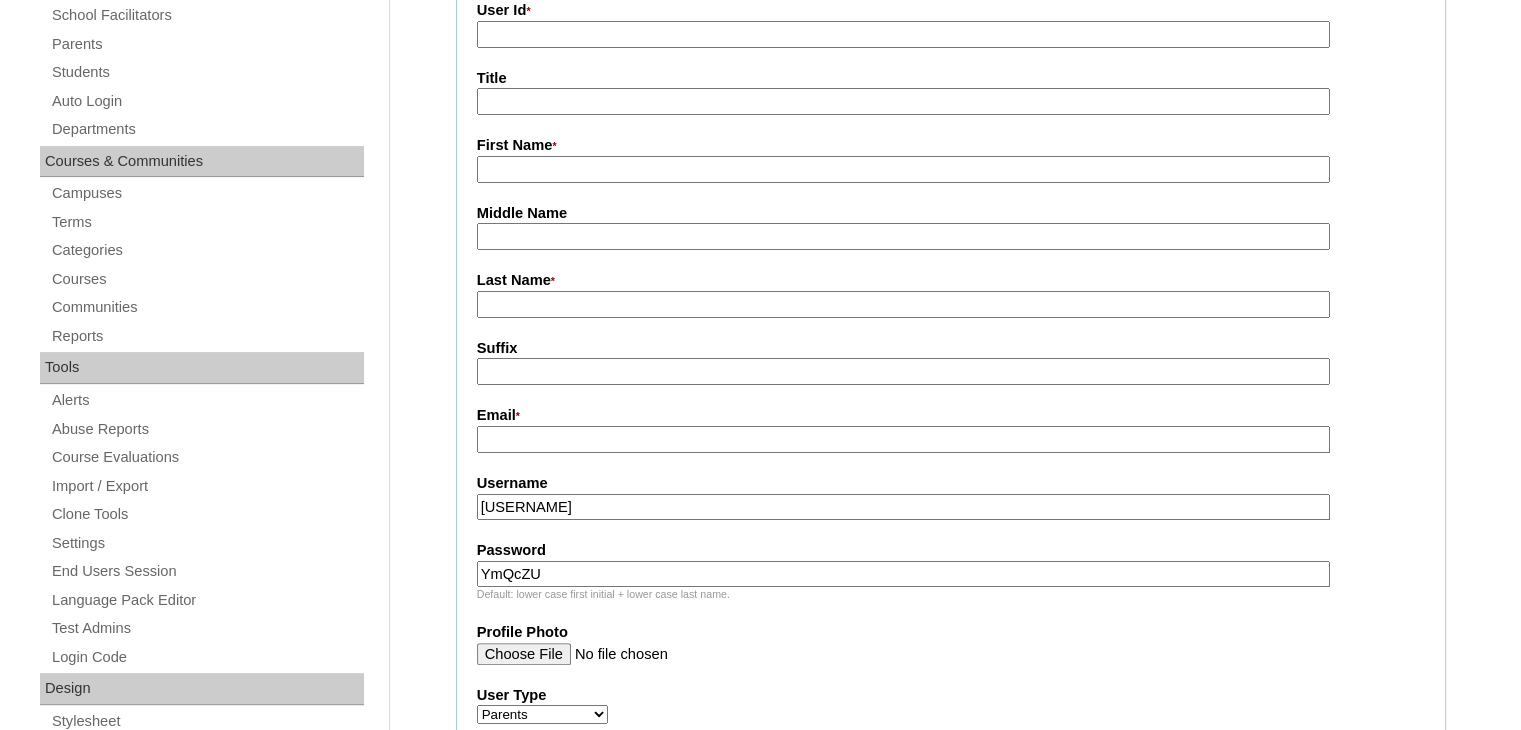 paste on "janeletteabaya@gmail.com" 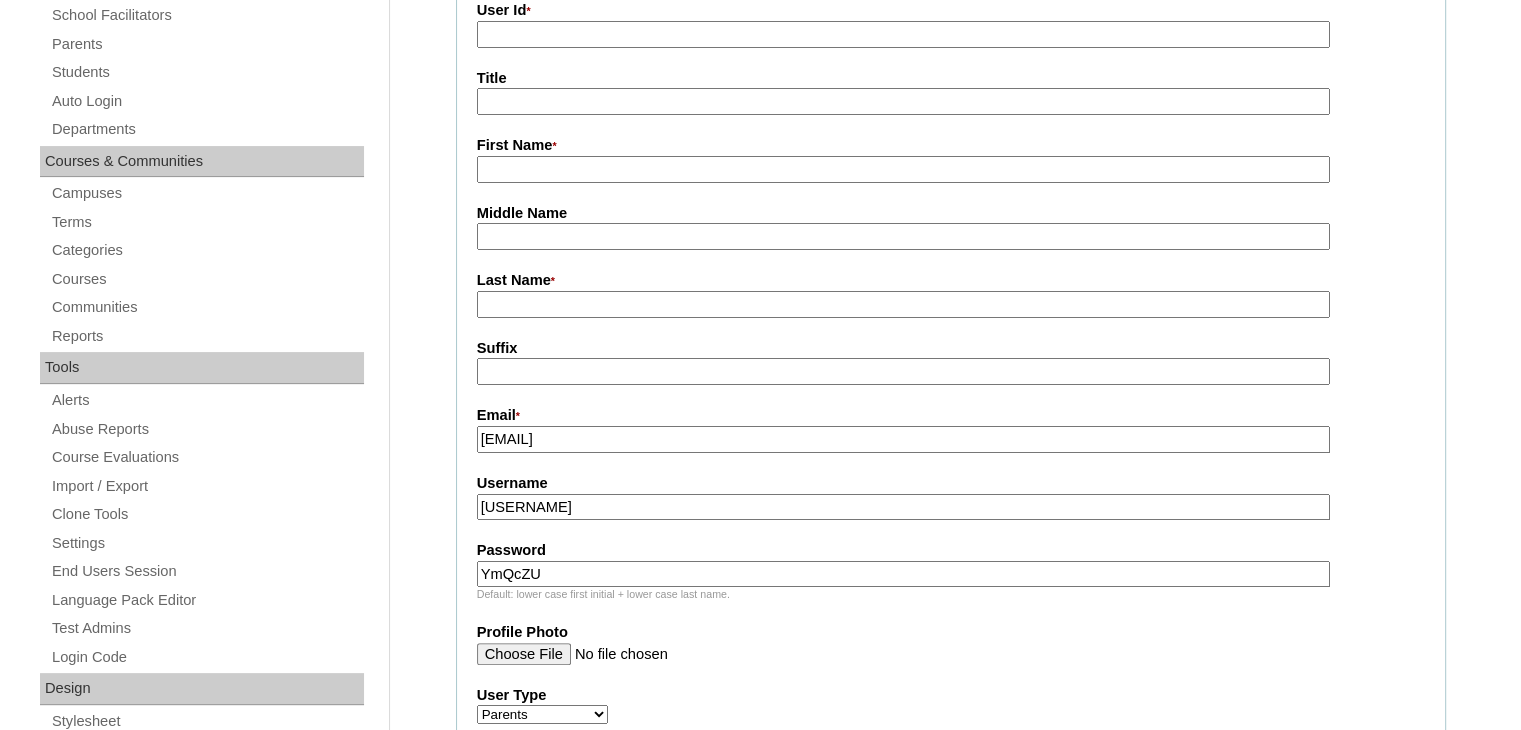 type on "janeletteabaya@gmail.com" 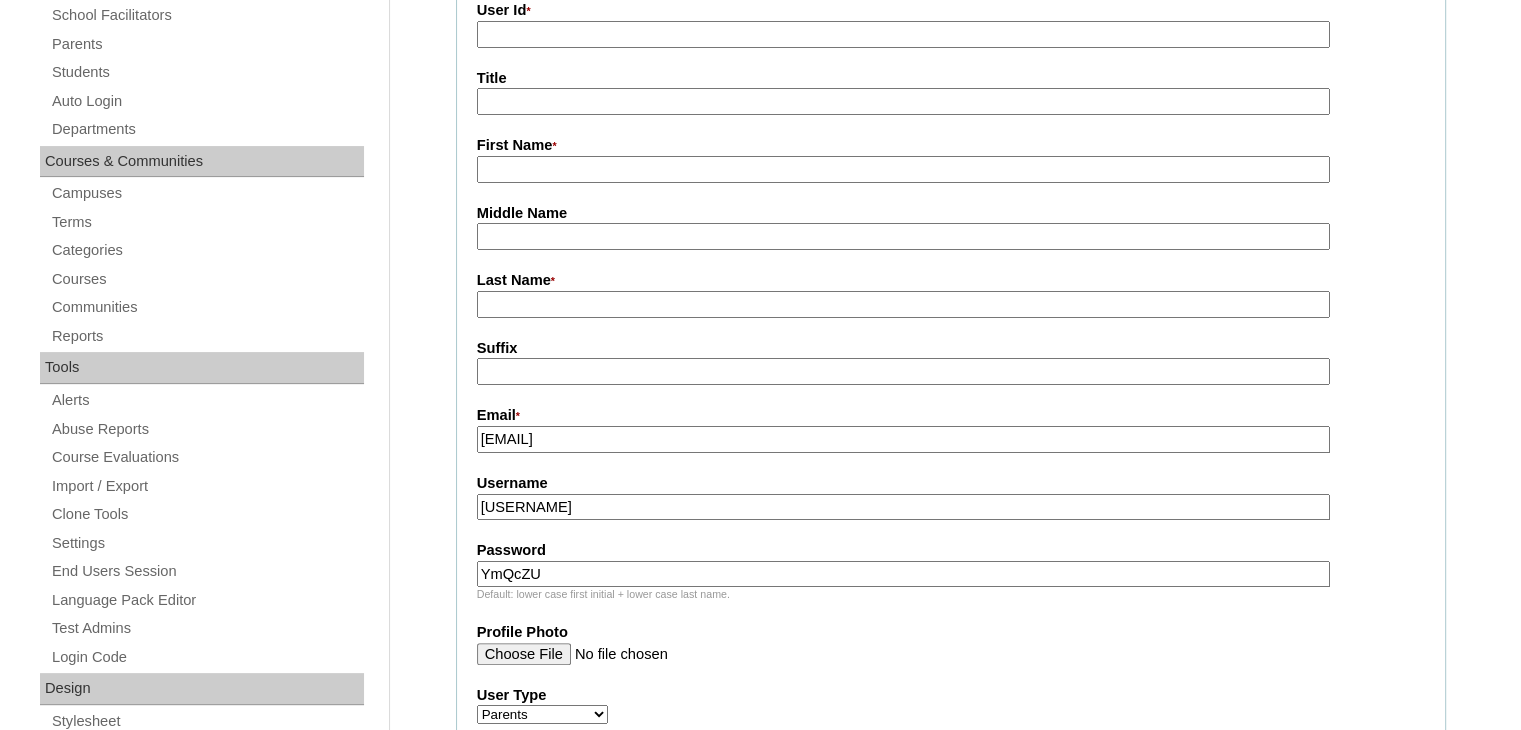 paste on "Janelette May Abaya" 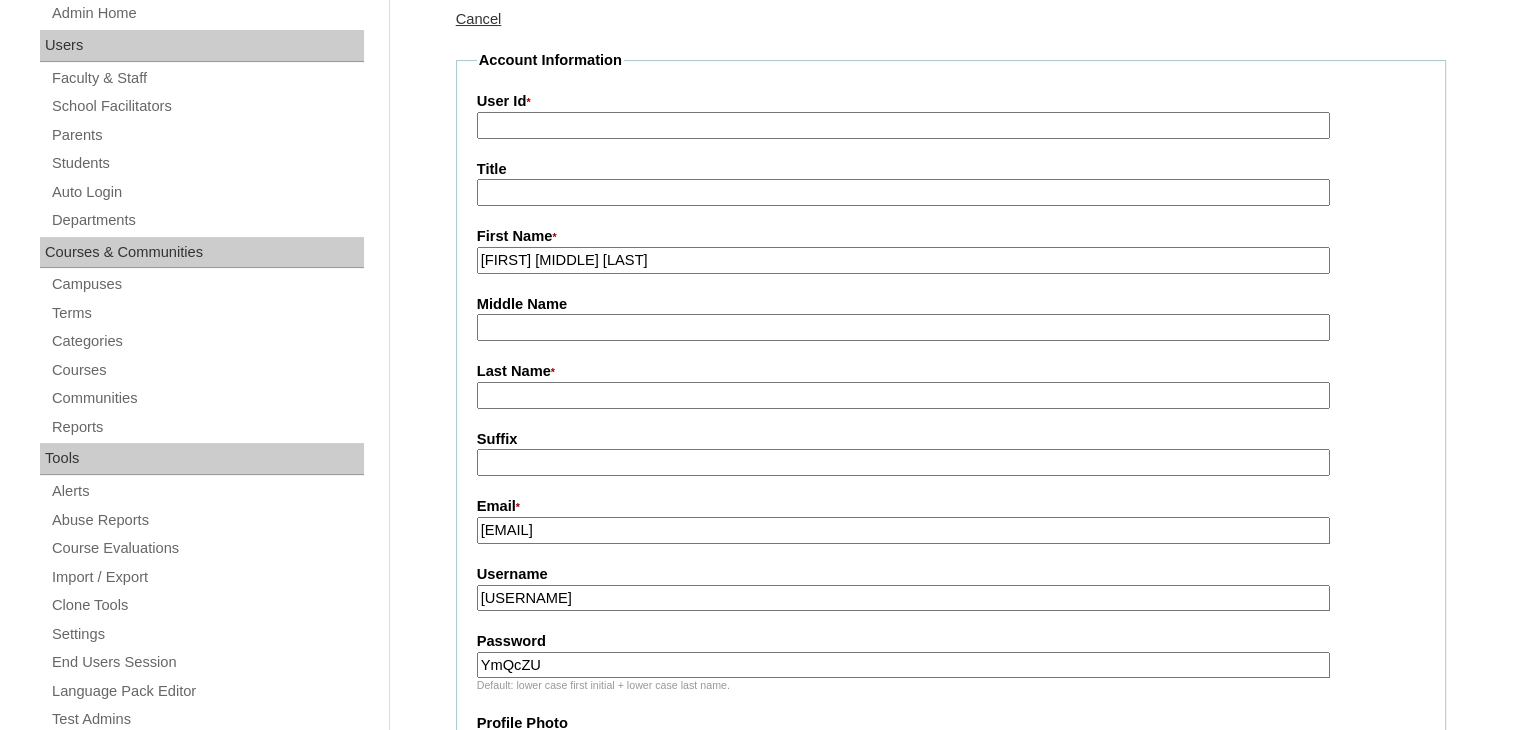scroll, scrollTop: 279, scrollLeft: 0, axis: vertical 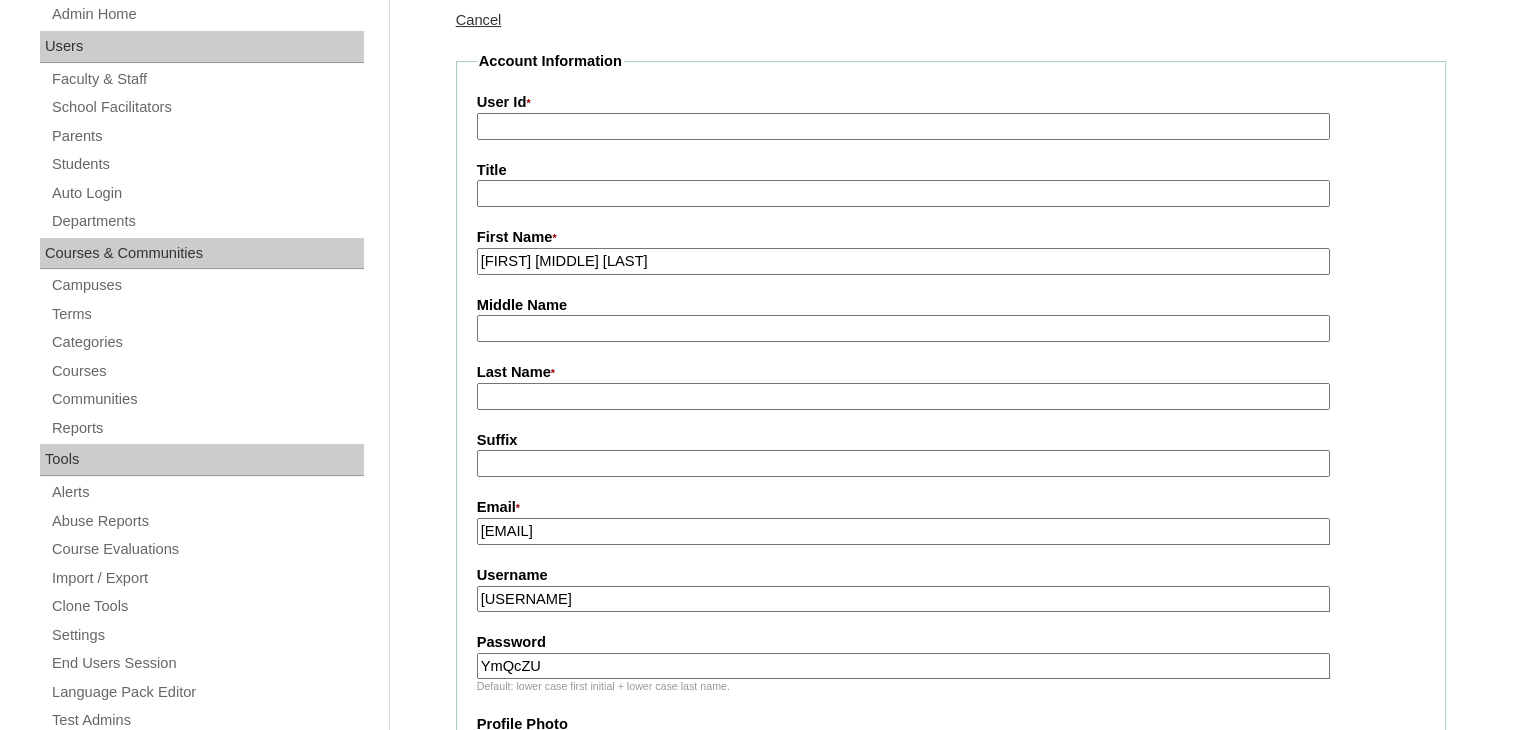 type on "Janelette May Abaya" 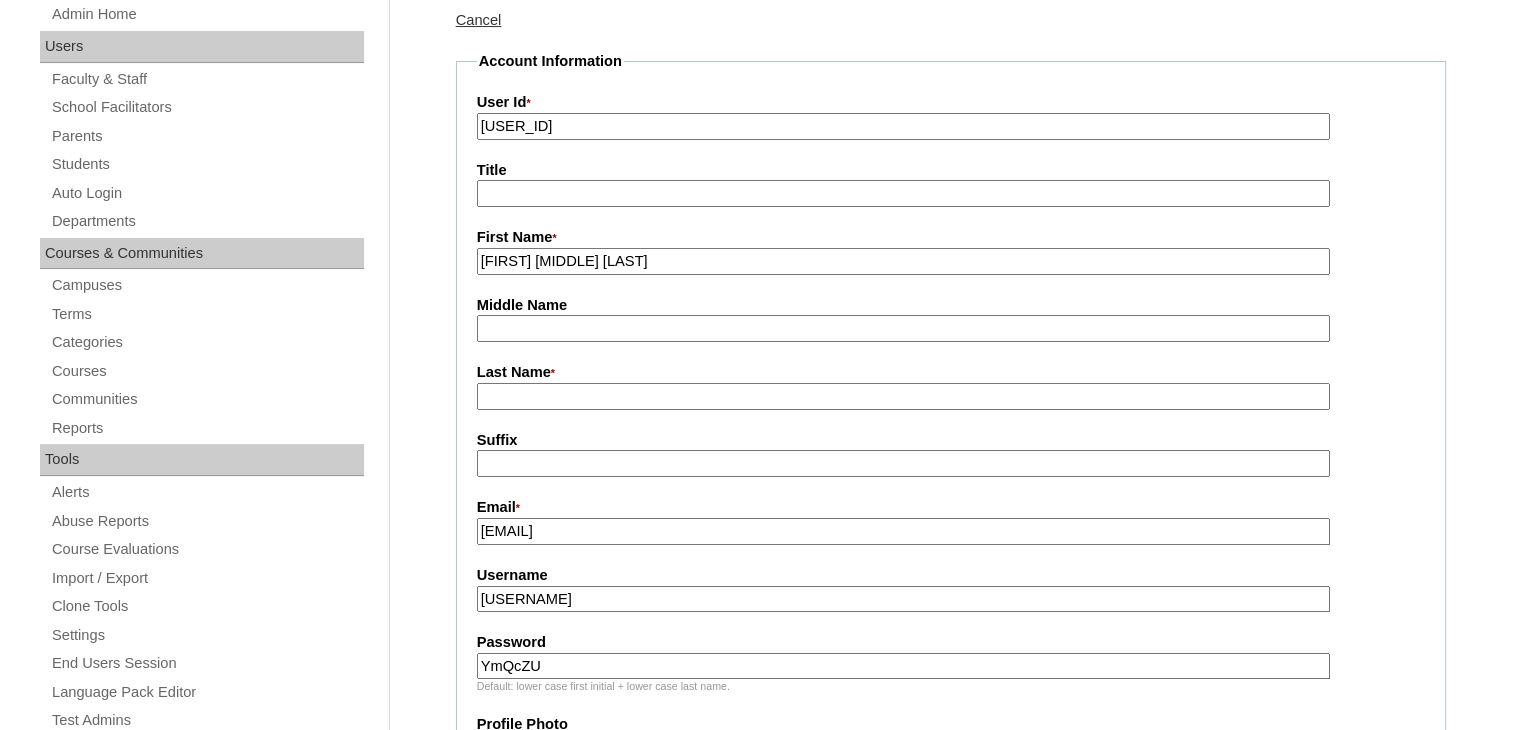 type on "VCIS025-8A-PA2025" 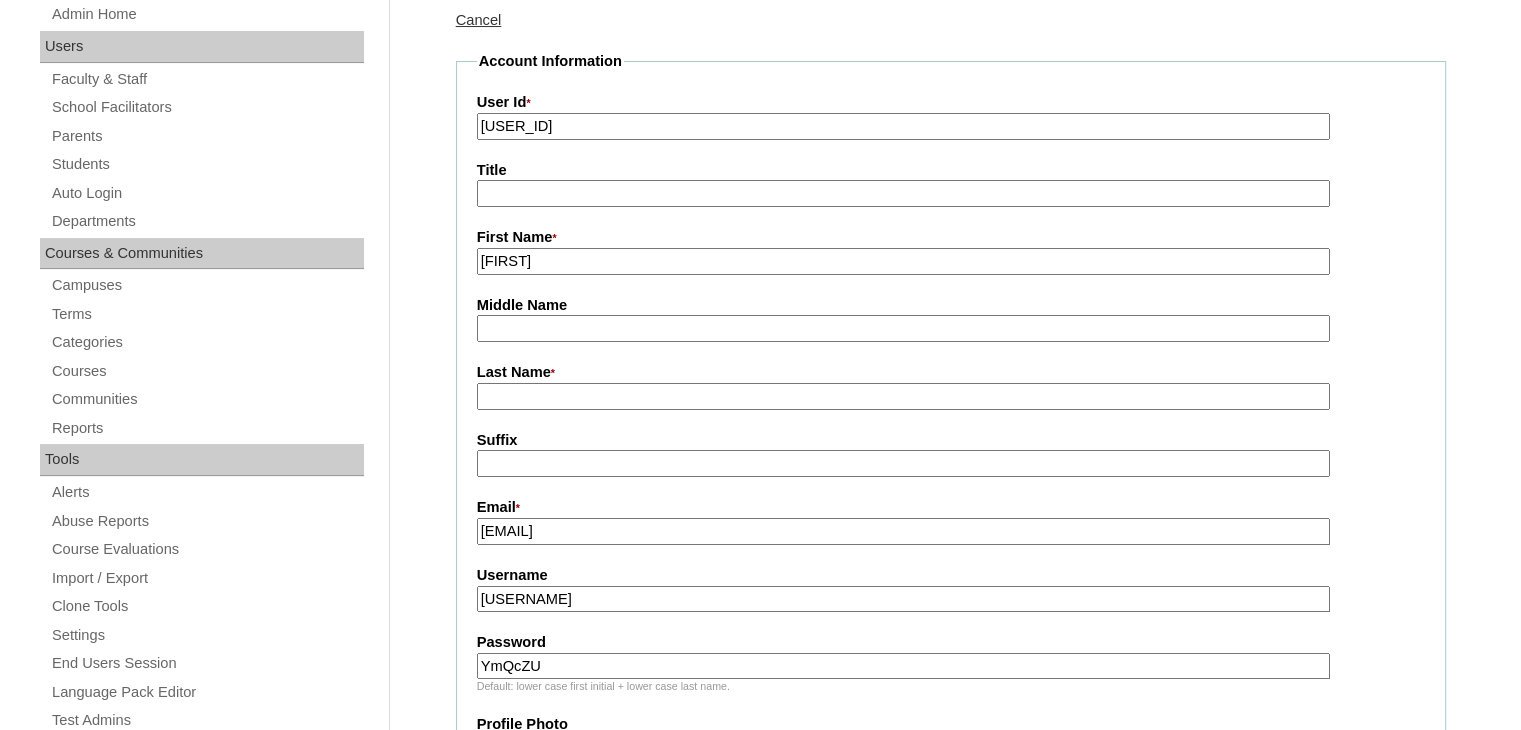 type on "Janelette" 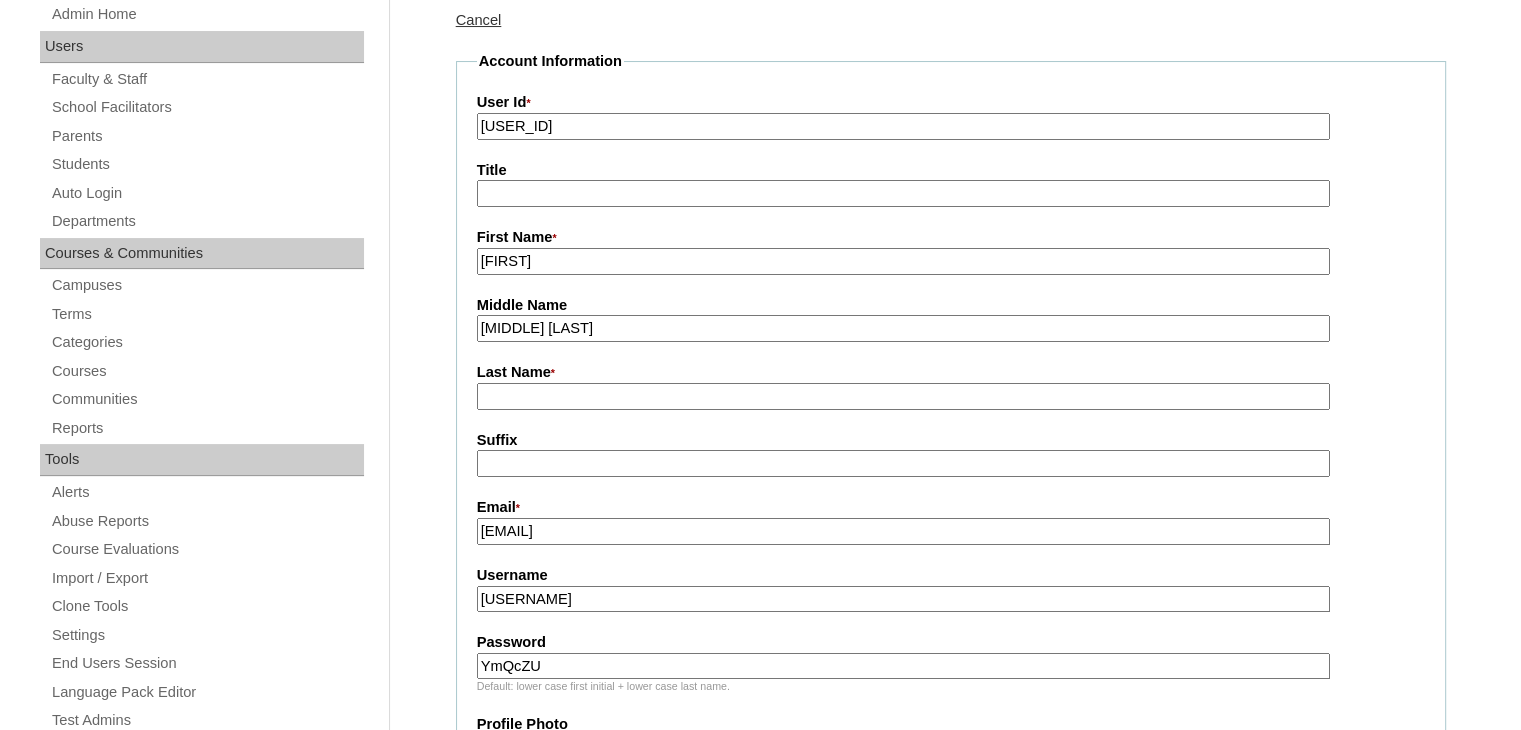 click on "May Abaya" at bounding box center (903, 328) 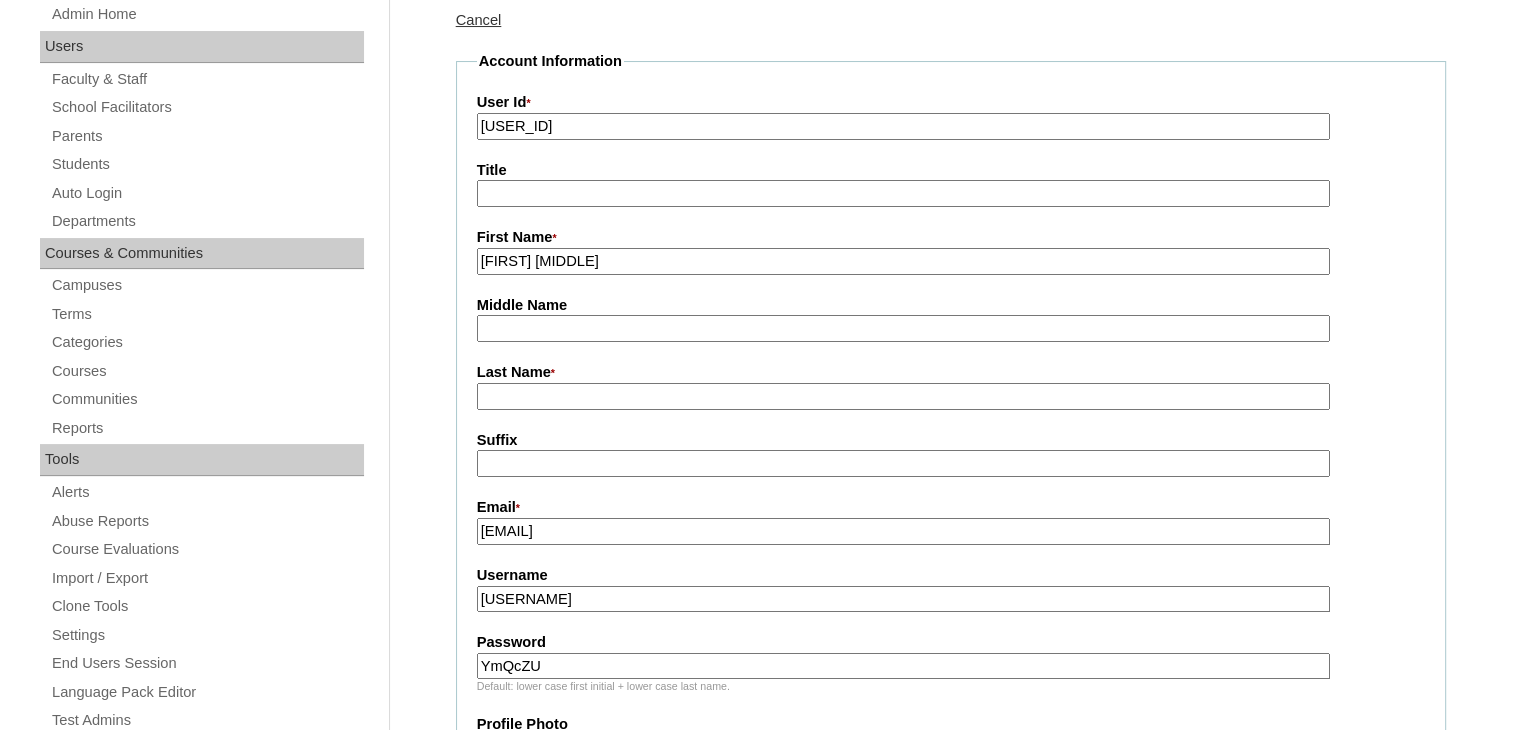 type on "Janelette May" 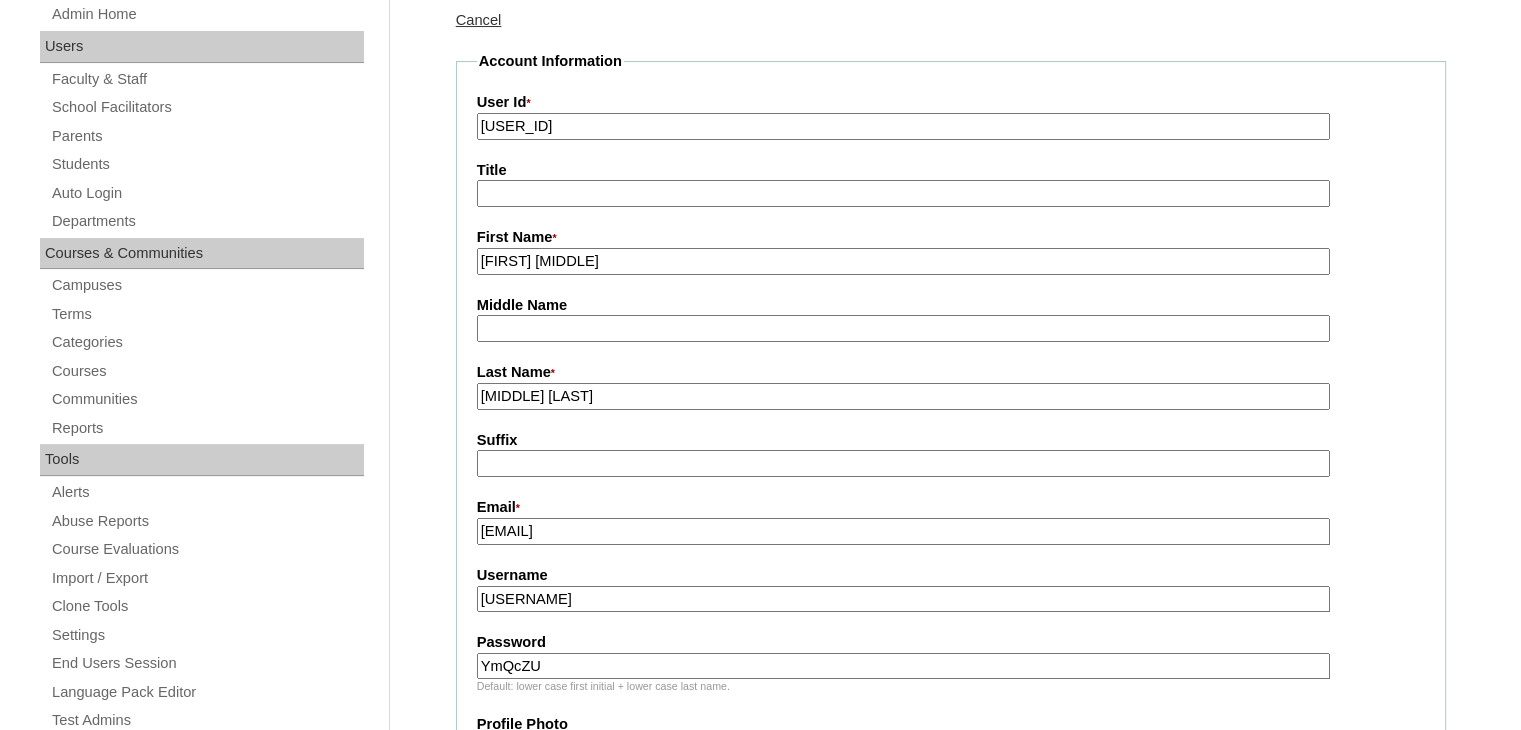 drag, startPoint x: 516, startPoint y: 391, endPoint x: 435, endPoint y: 390, distance: 81.00617 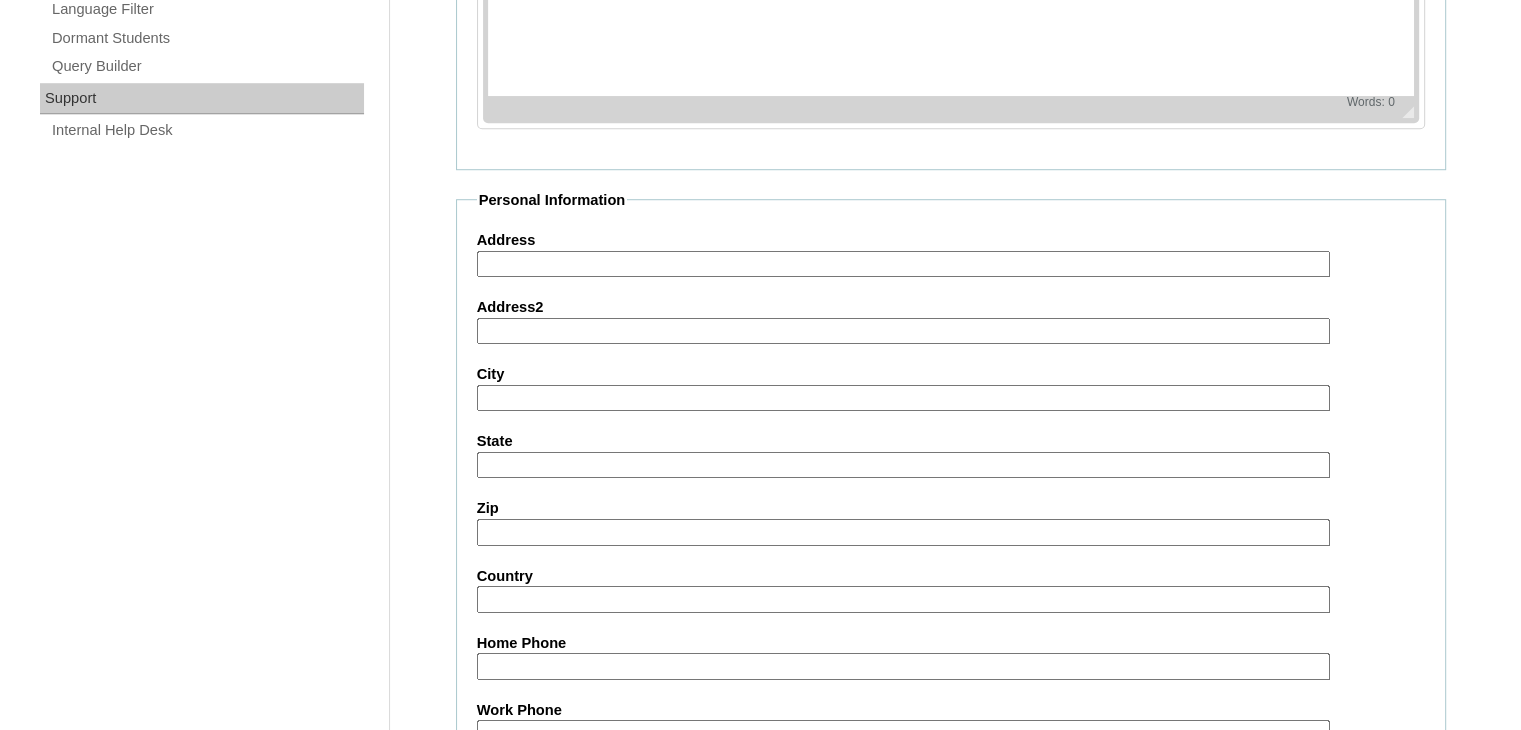 scroll, scrollTop: 1952, scrollLeft: 0, axis: vertical 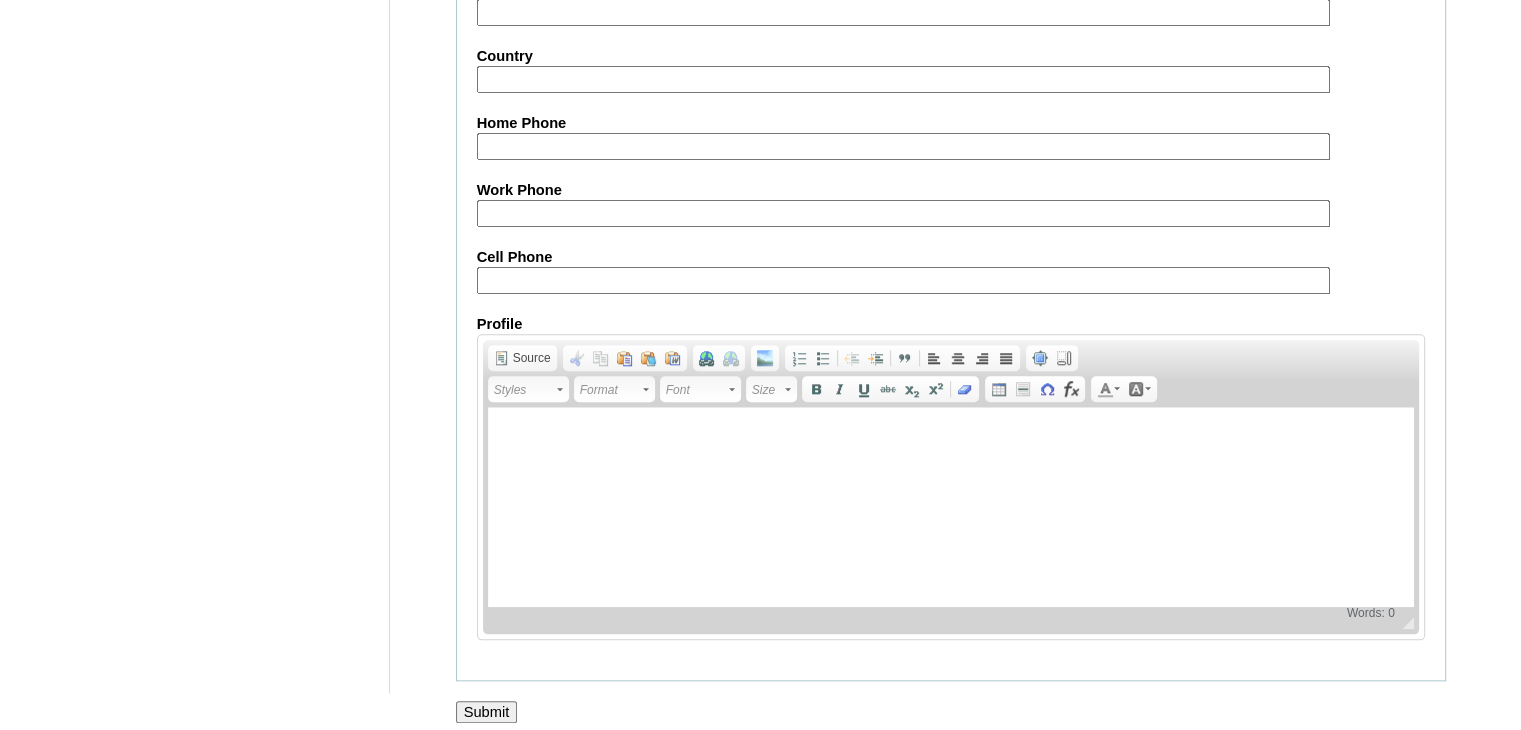 type on "Abaya (2025)" 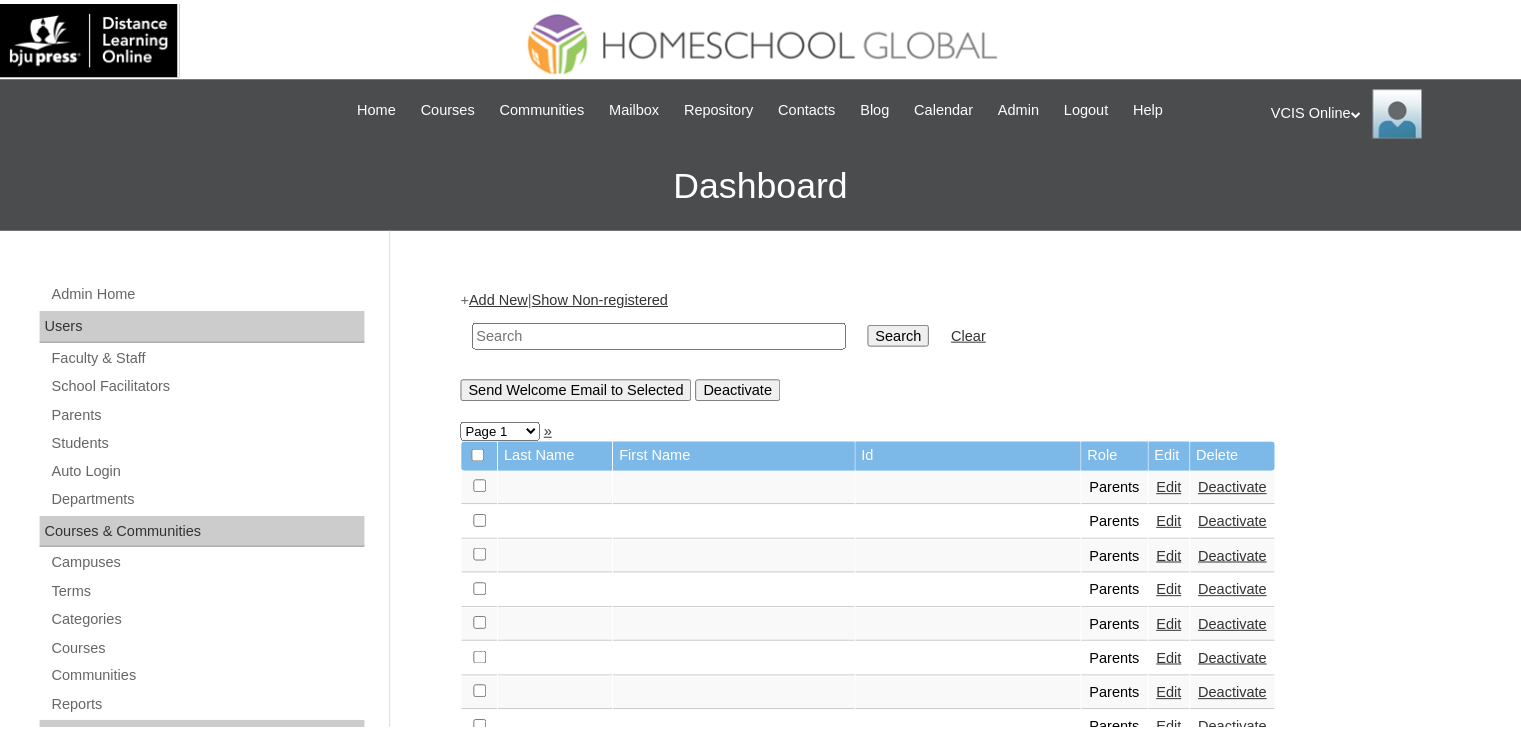 scroll, scrollTop: 0, scrollLeft: 0, axis: both 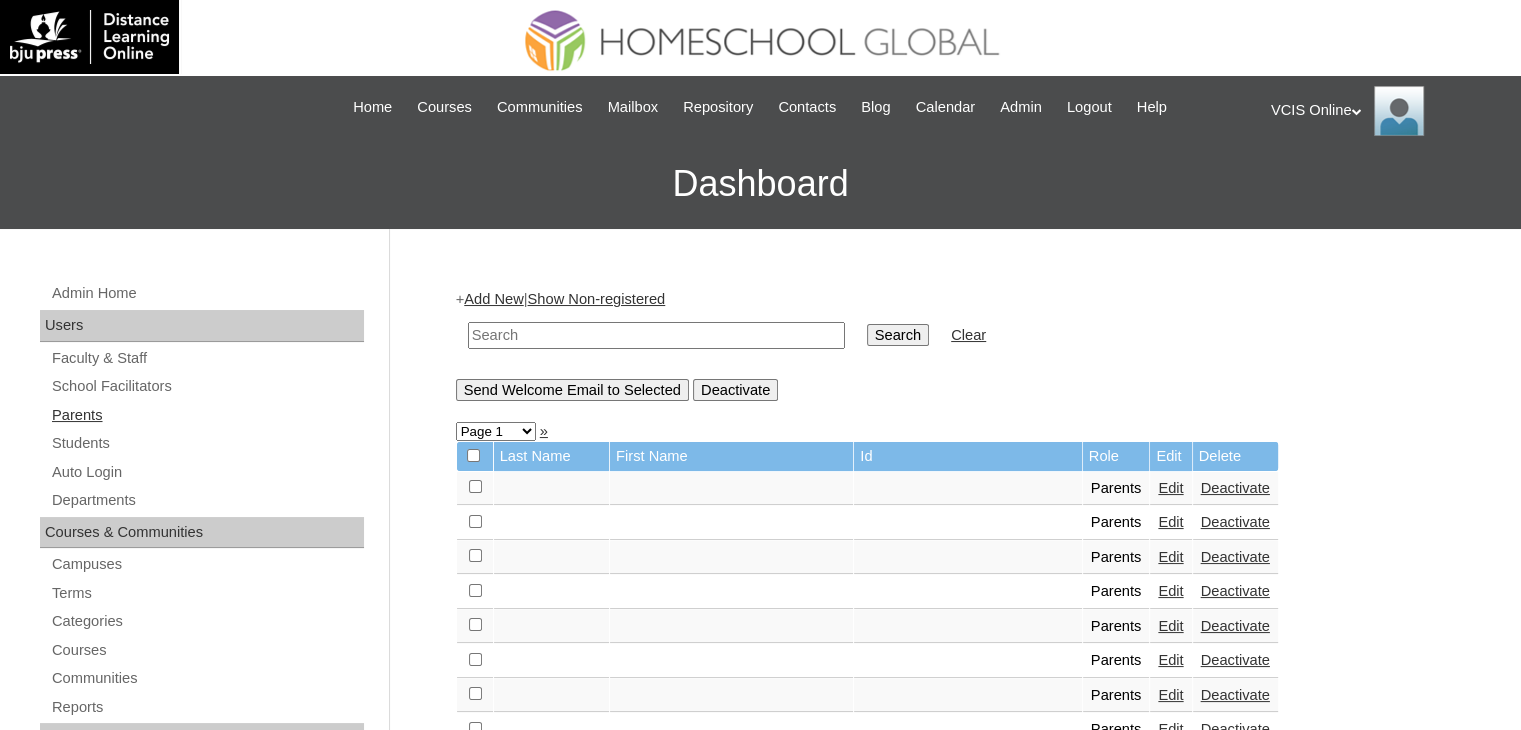 click on "Parents" at bounding box center (207, 415) 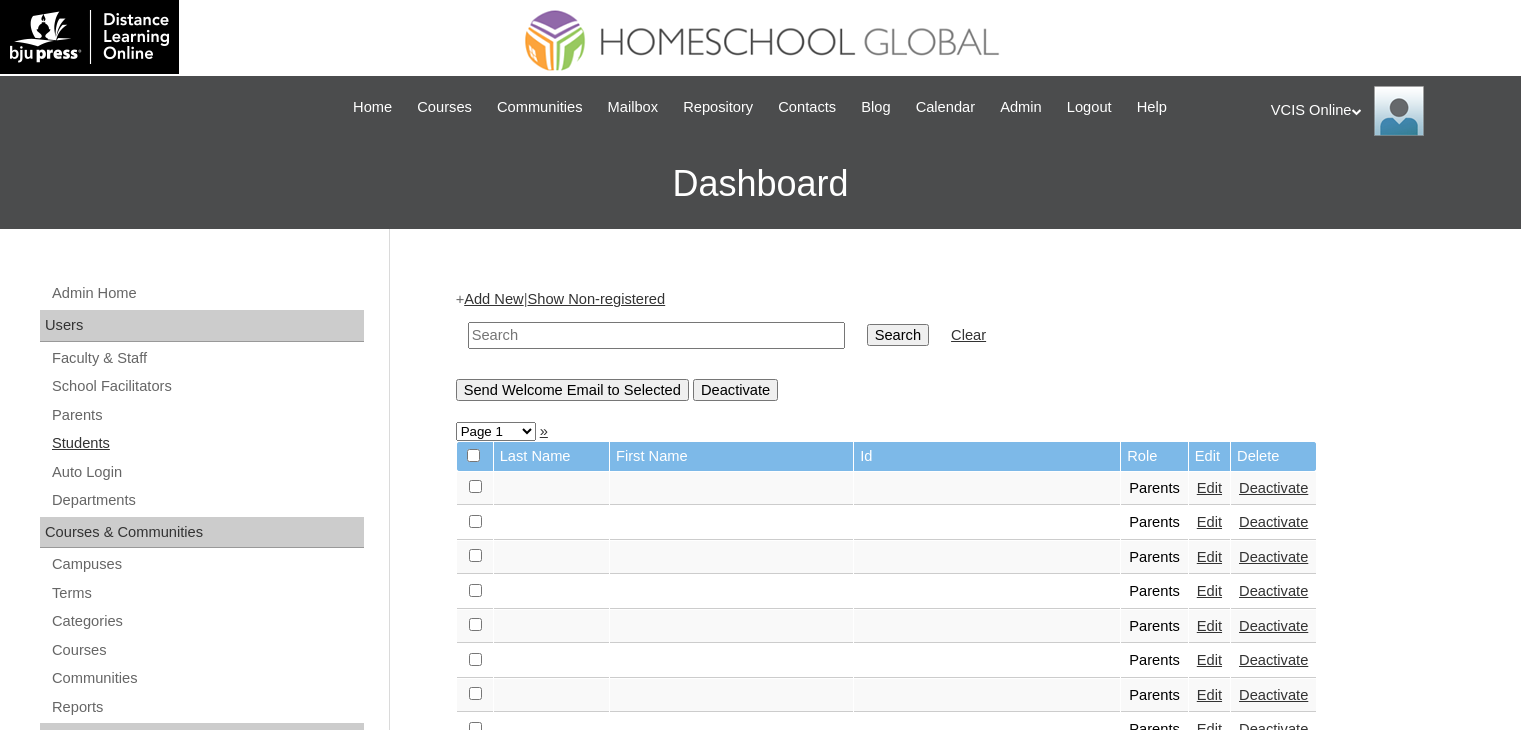 scroll, scrollTop: 0, scrollLeft: 0, axis: both 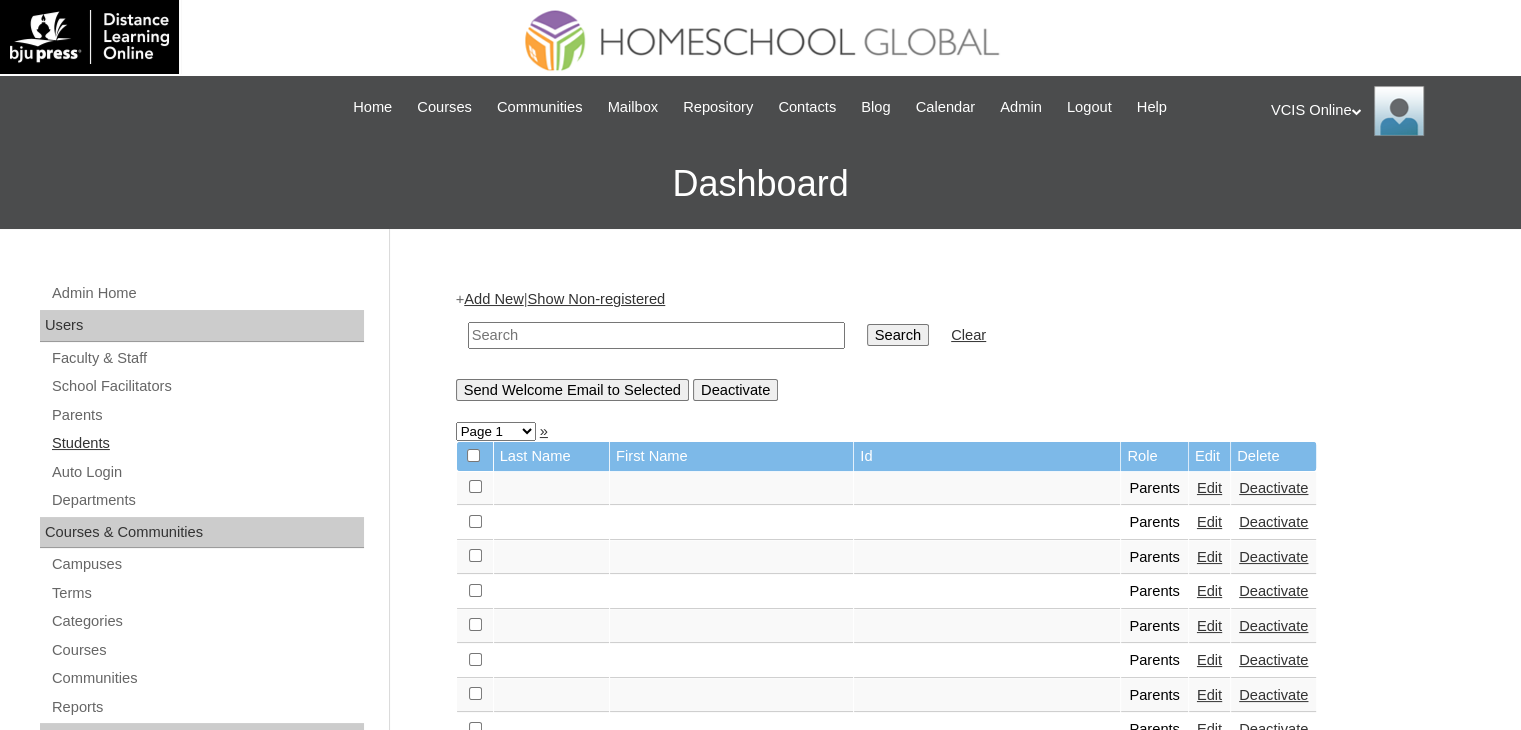 click on "Students" at bounding box center (207, 443) 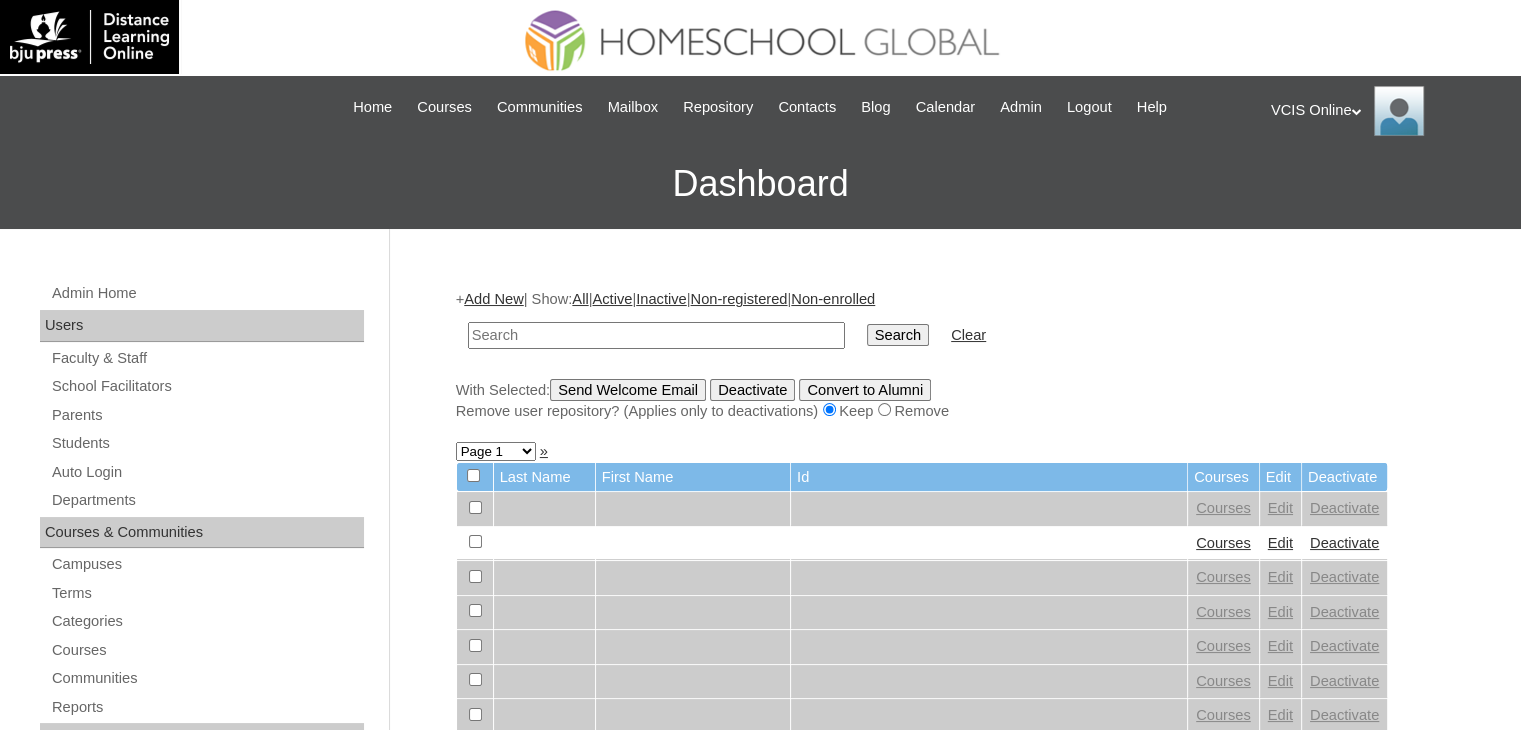 scroll, scrollTop: 76, scrollLeft: 0, axis: vertical 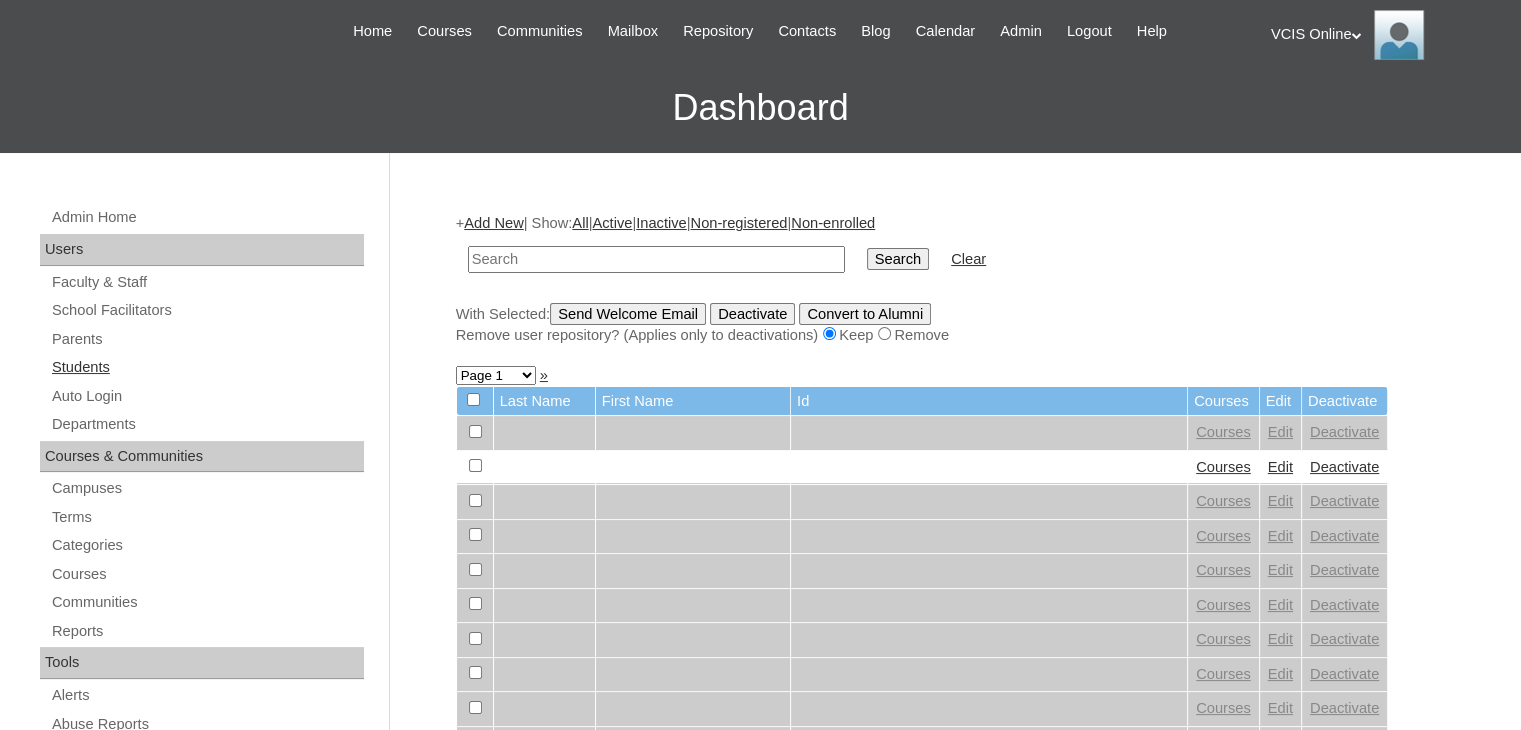 click on "Students" at bounding box center [207, 367] 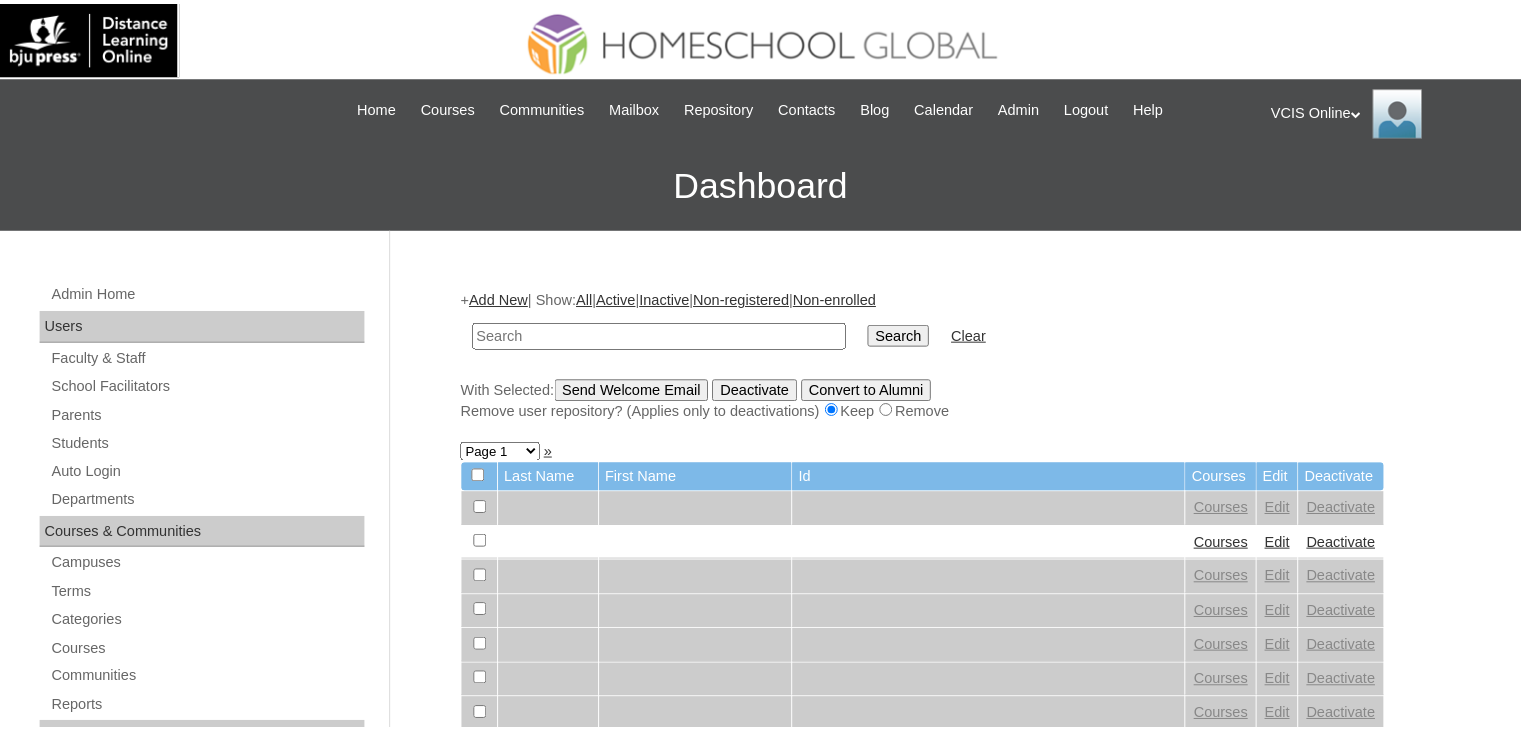 scroll, scrollTop: 0, scrollLeft: 0, axis: both 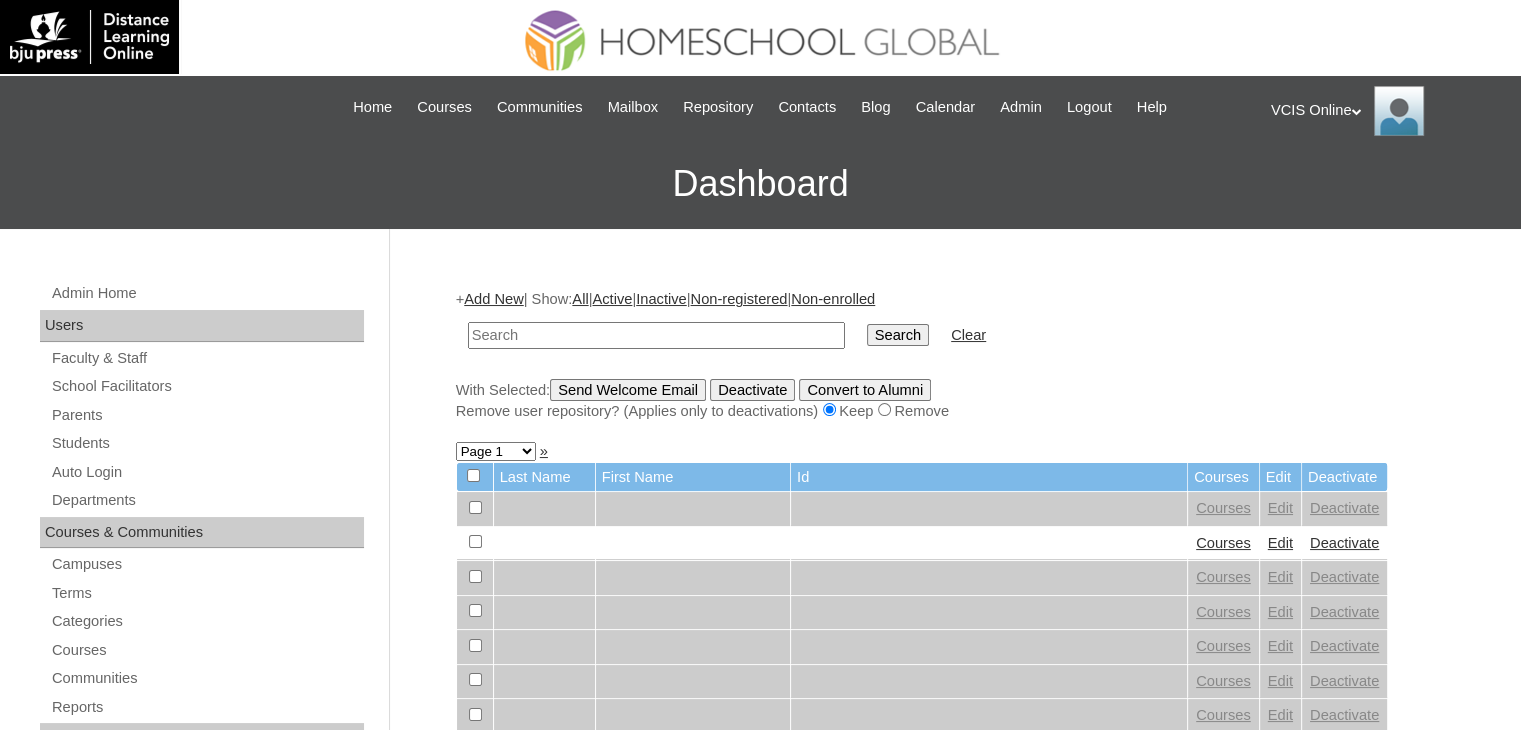click on "Add New" at bounding box center (493, 299) 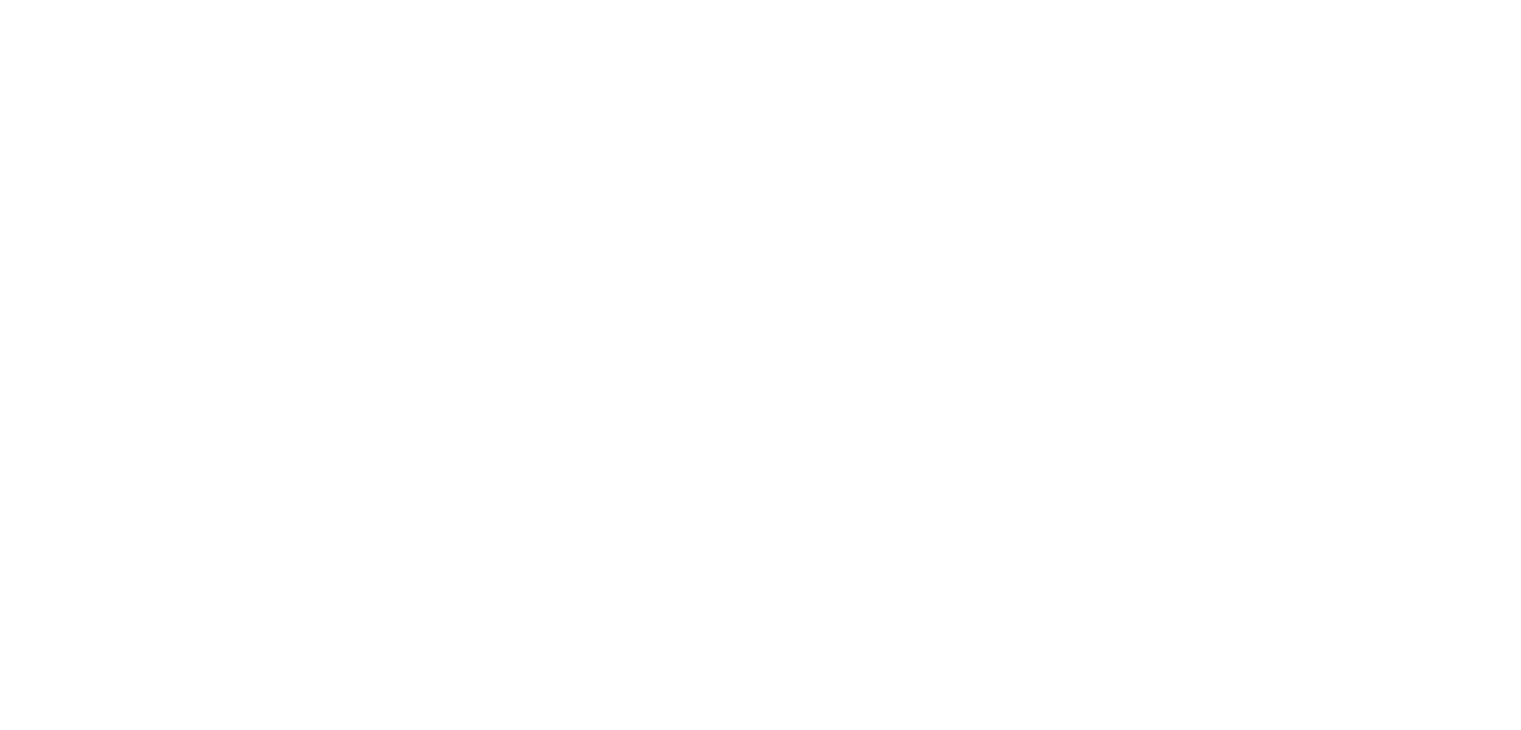 scroll, scrollTop: 0, scrollLeft: 0, axis: both 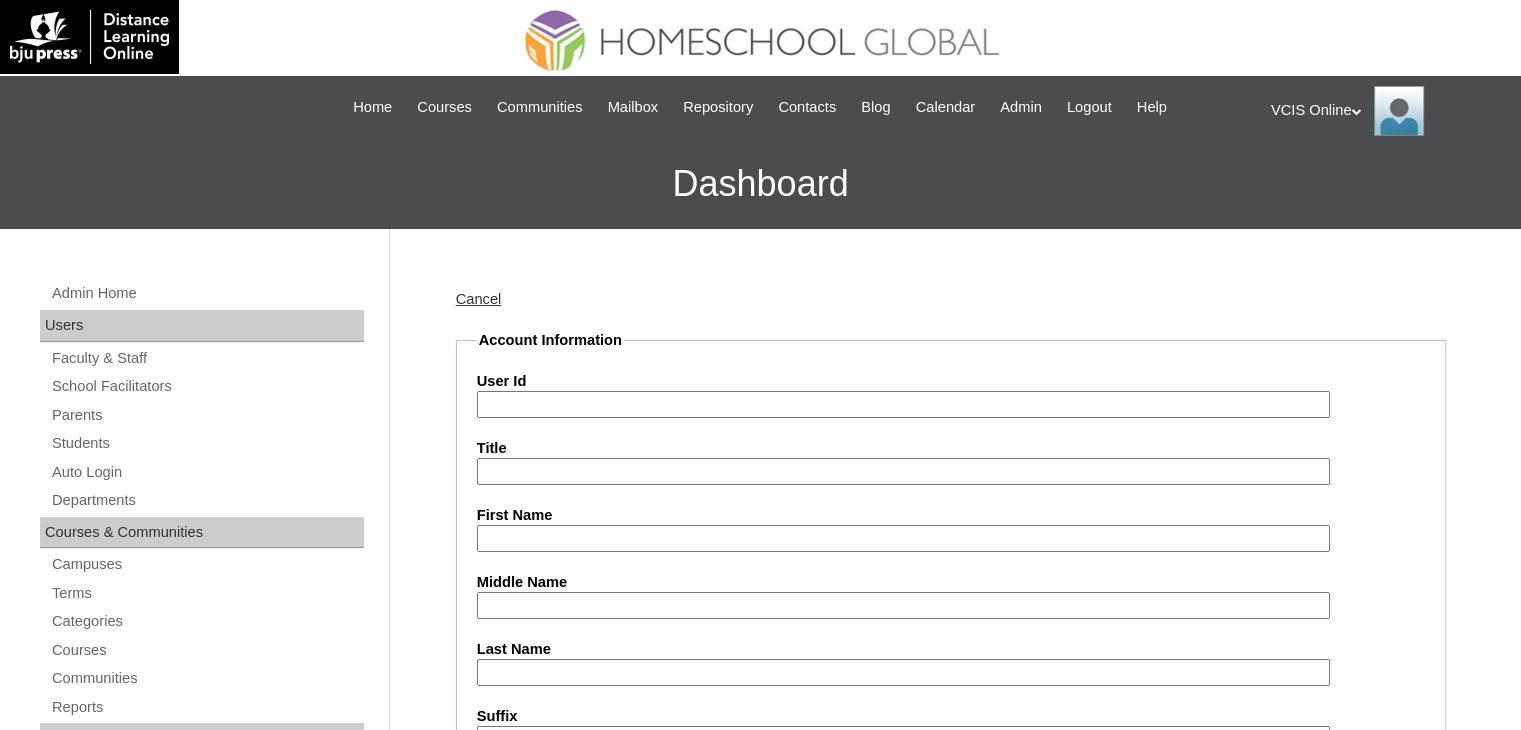 click on "User Id" at bounding box center (903, 404) 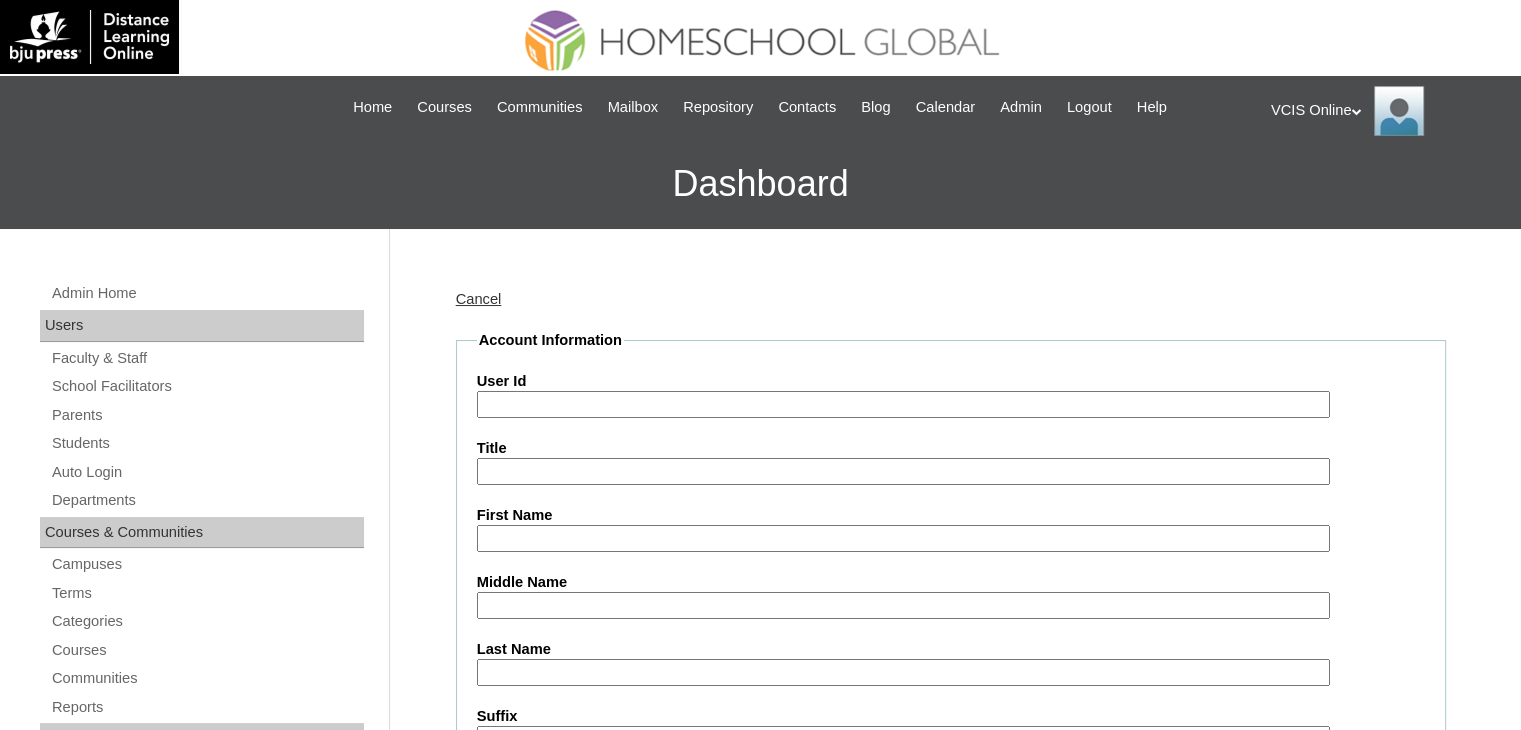 paste on "HvhztQ" 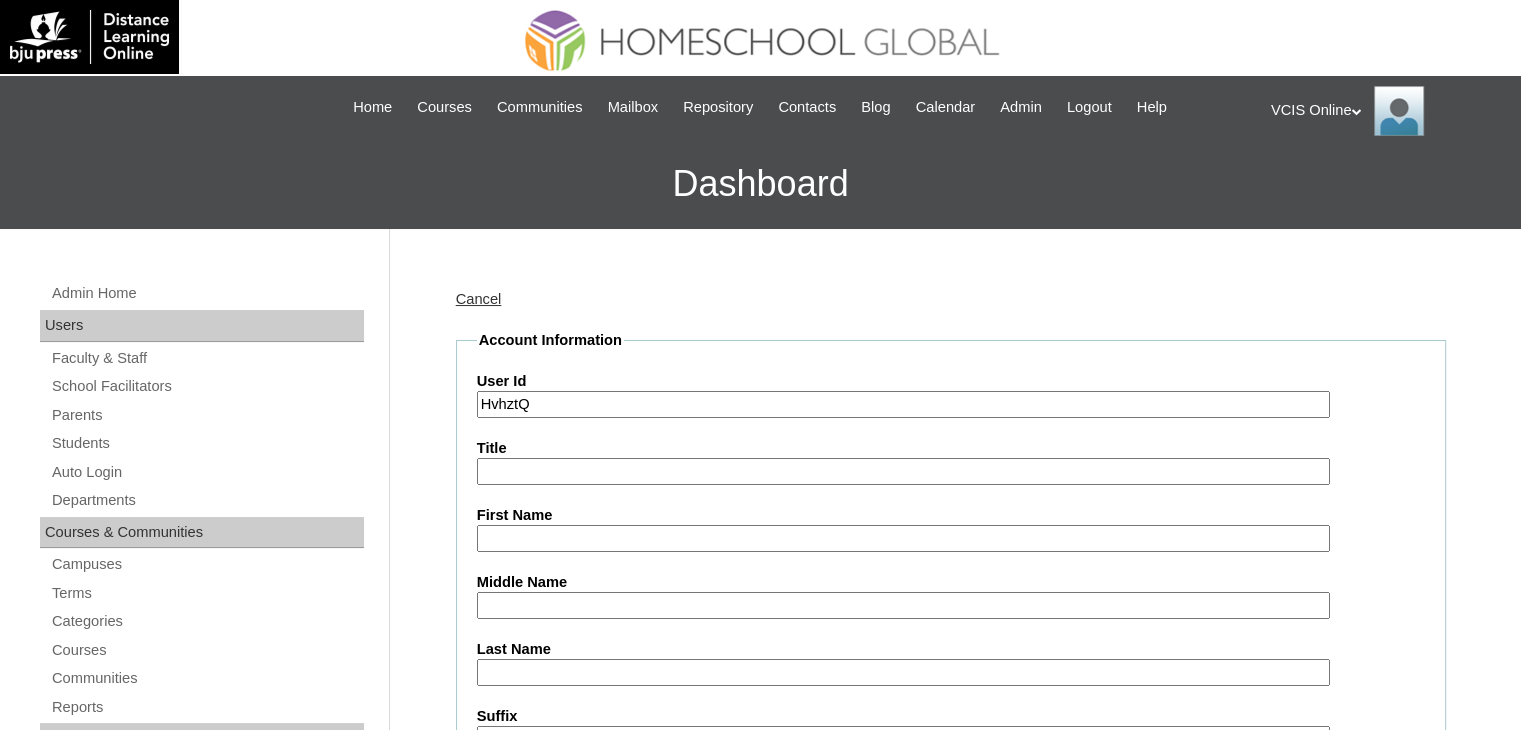type 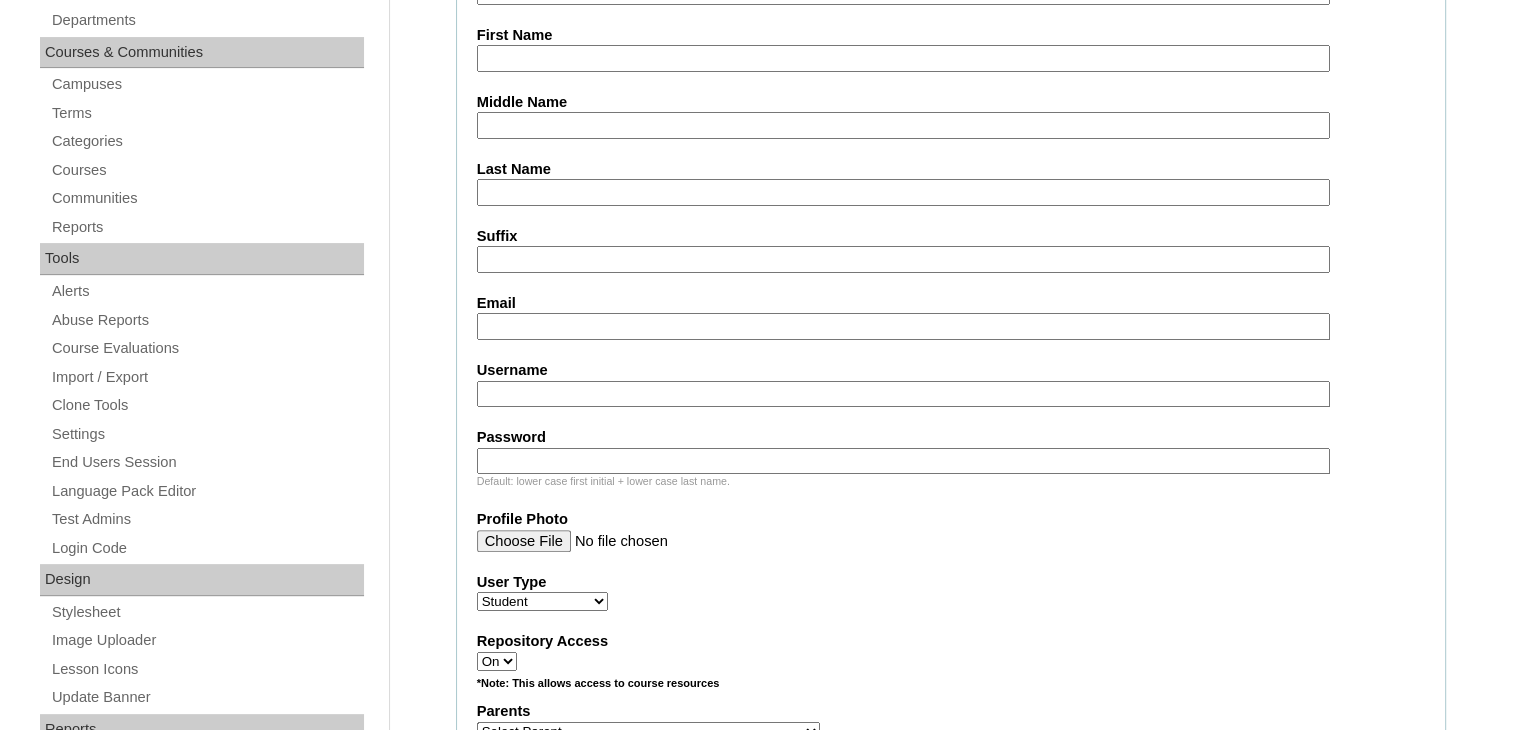 scroll, scrollTop: 482, scrollLeft: 0, axis: vertical 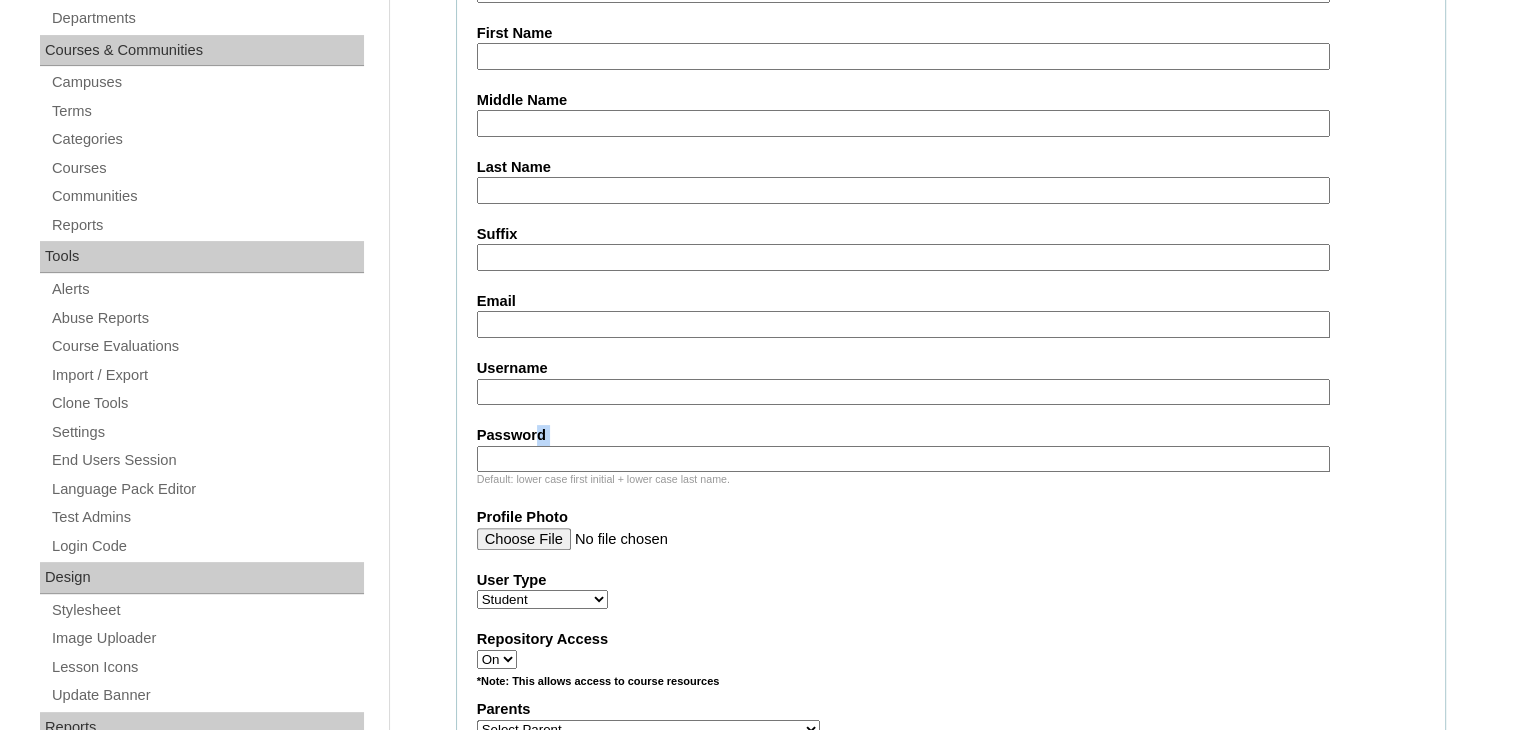 drag, startPoint x: 536, startPoint y: 410, endPoint x: 518, endPoint y: 466, distance: 58.821766 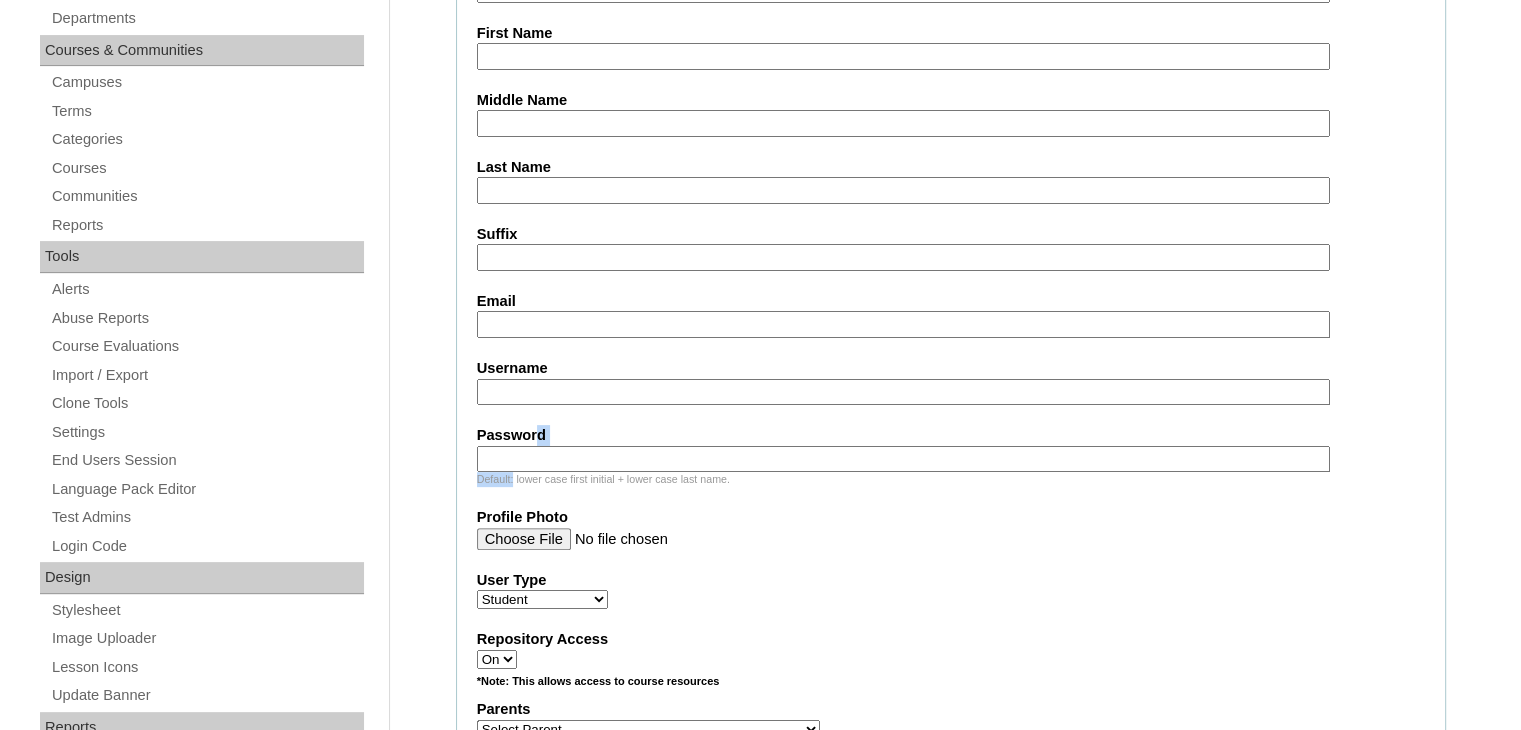 click on "Default: lower case first initial + lower case last name." at bounding box center [951, 479] 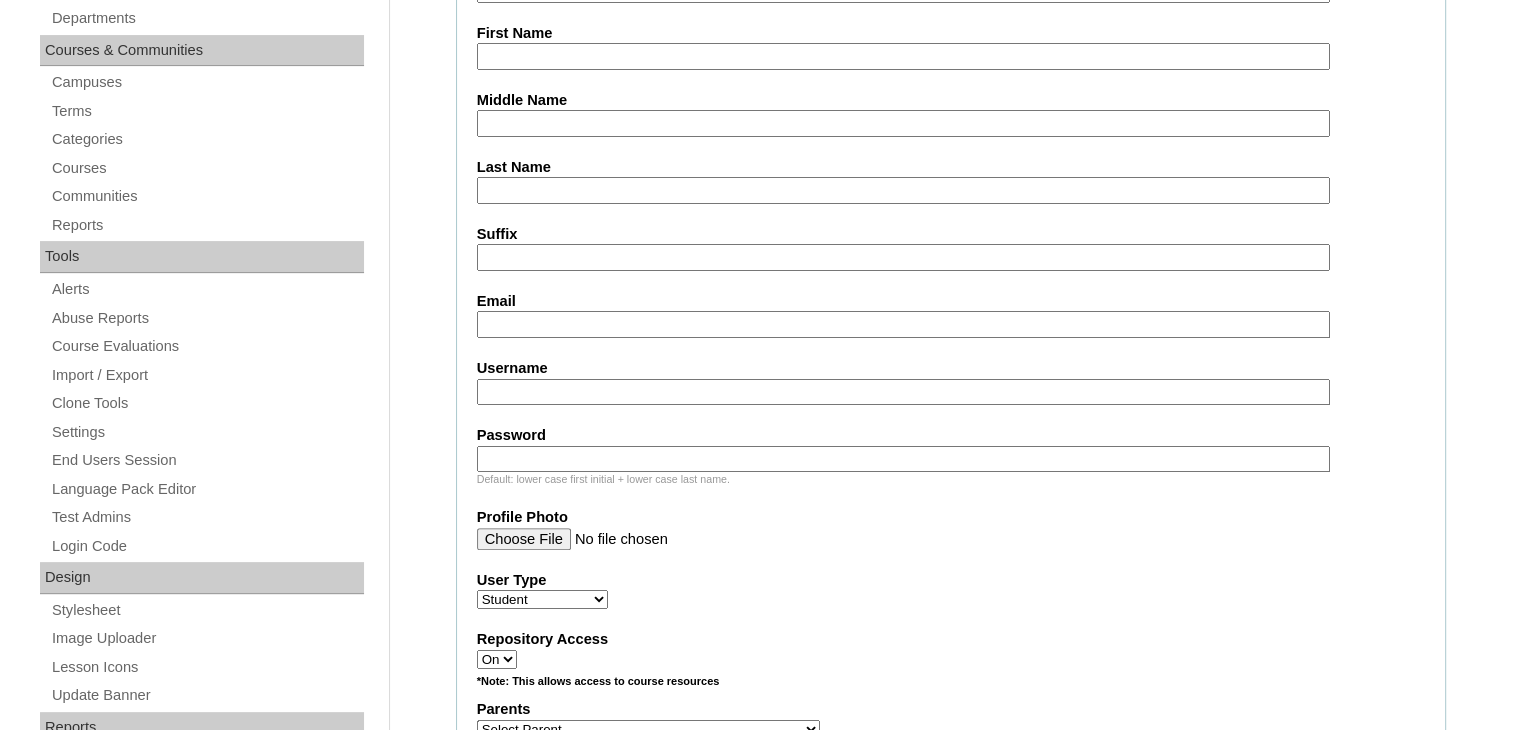 click on "Password" at bounding box center (903, 459) 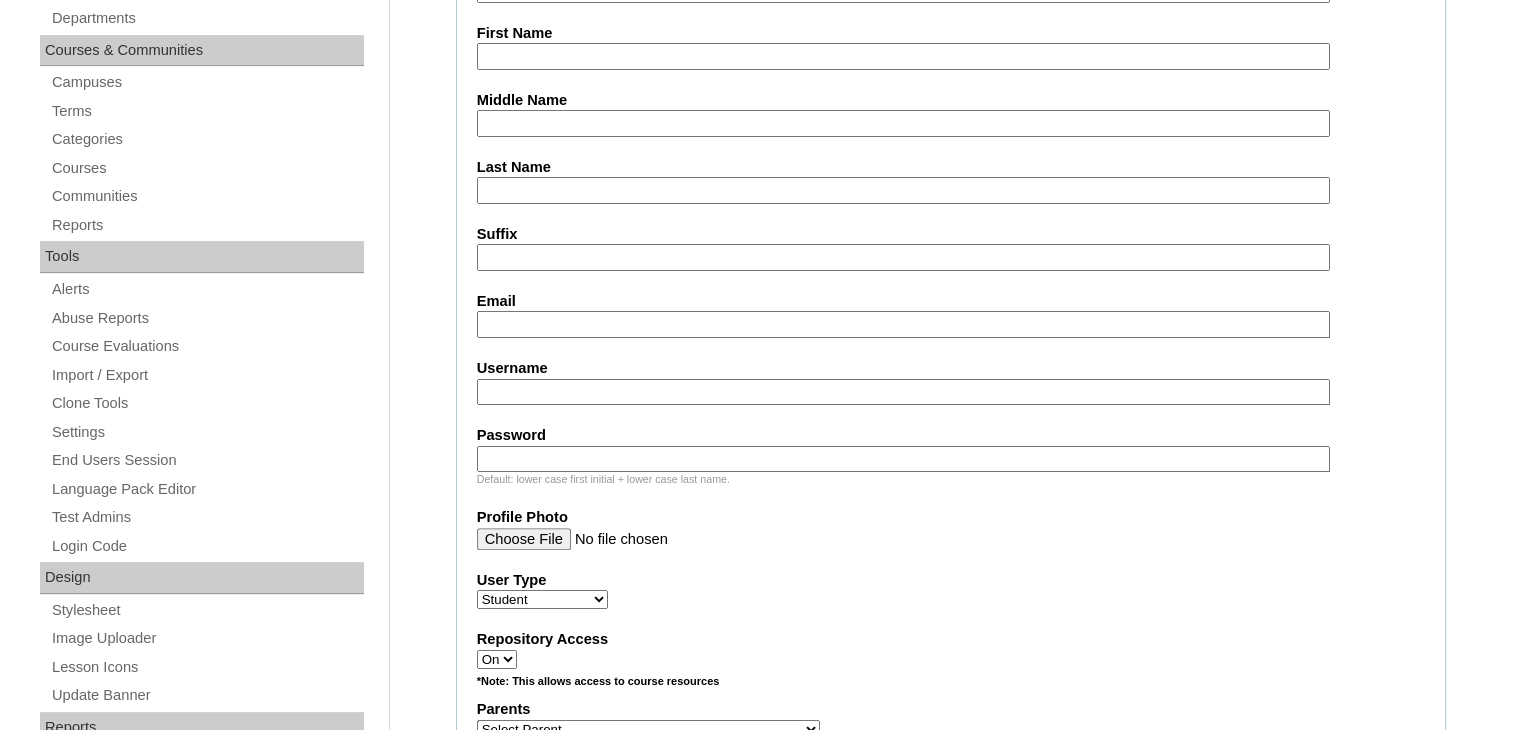paste on "HvhztQ" 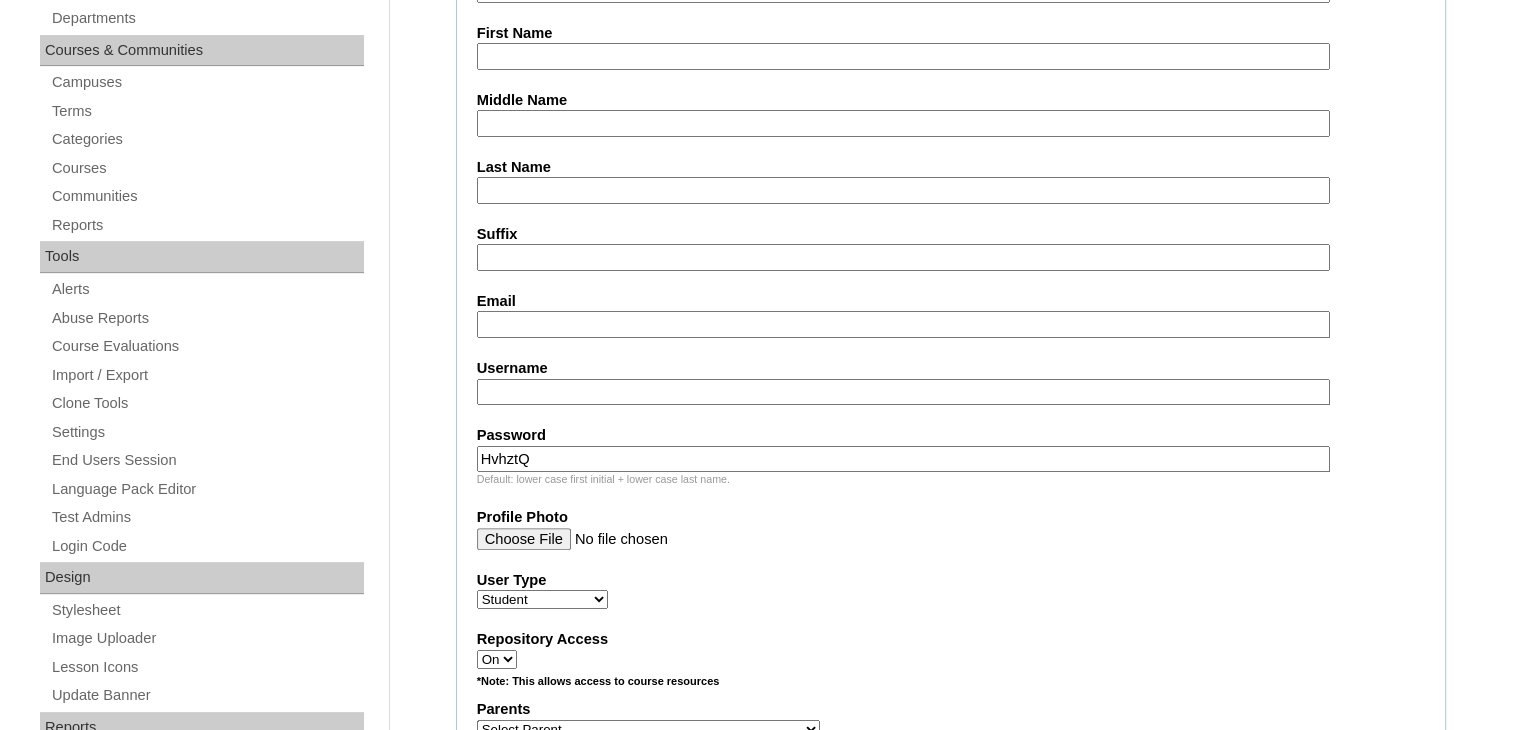 type on "HvhztQ" 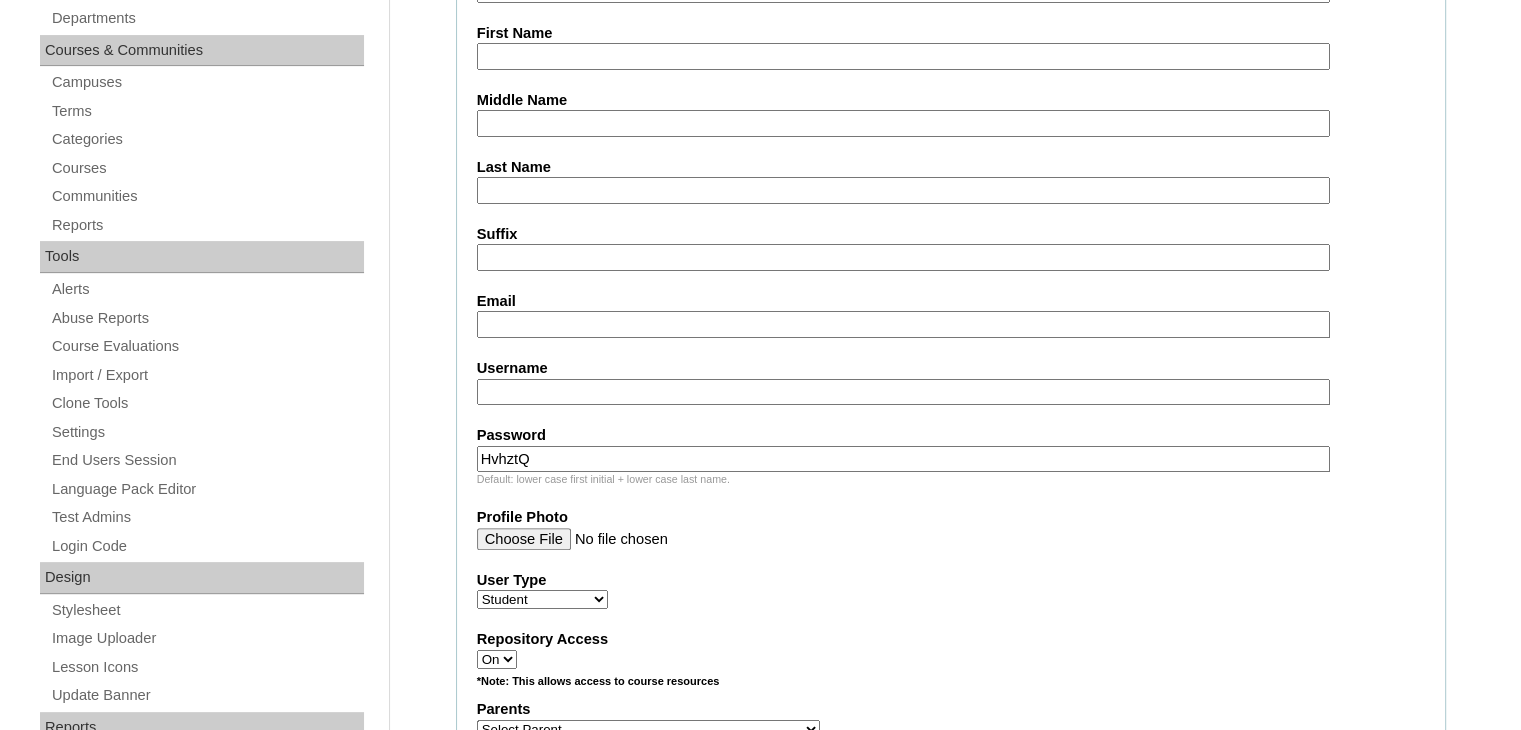 paste on "[EMAIL]" 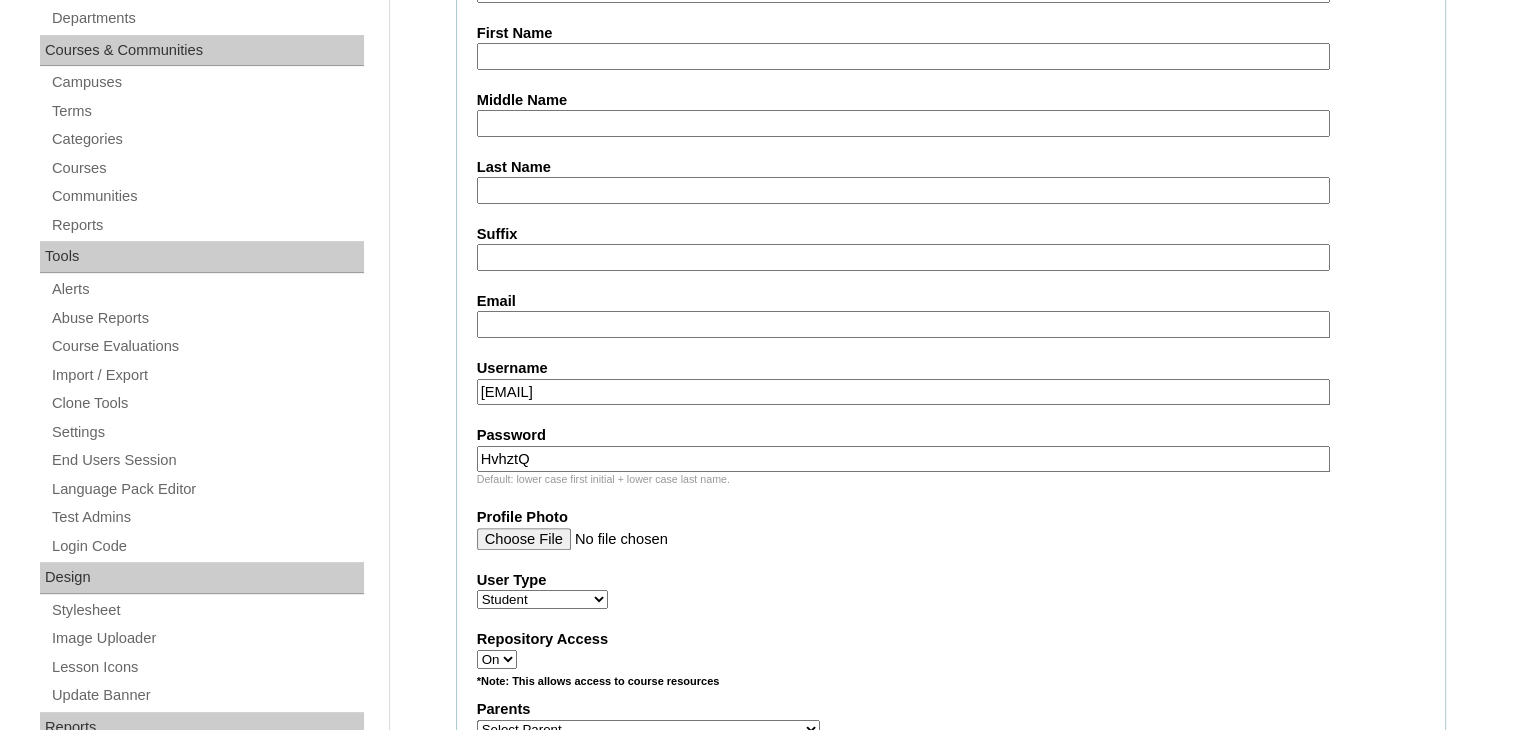 type on "[EMAIL]" 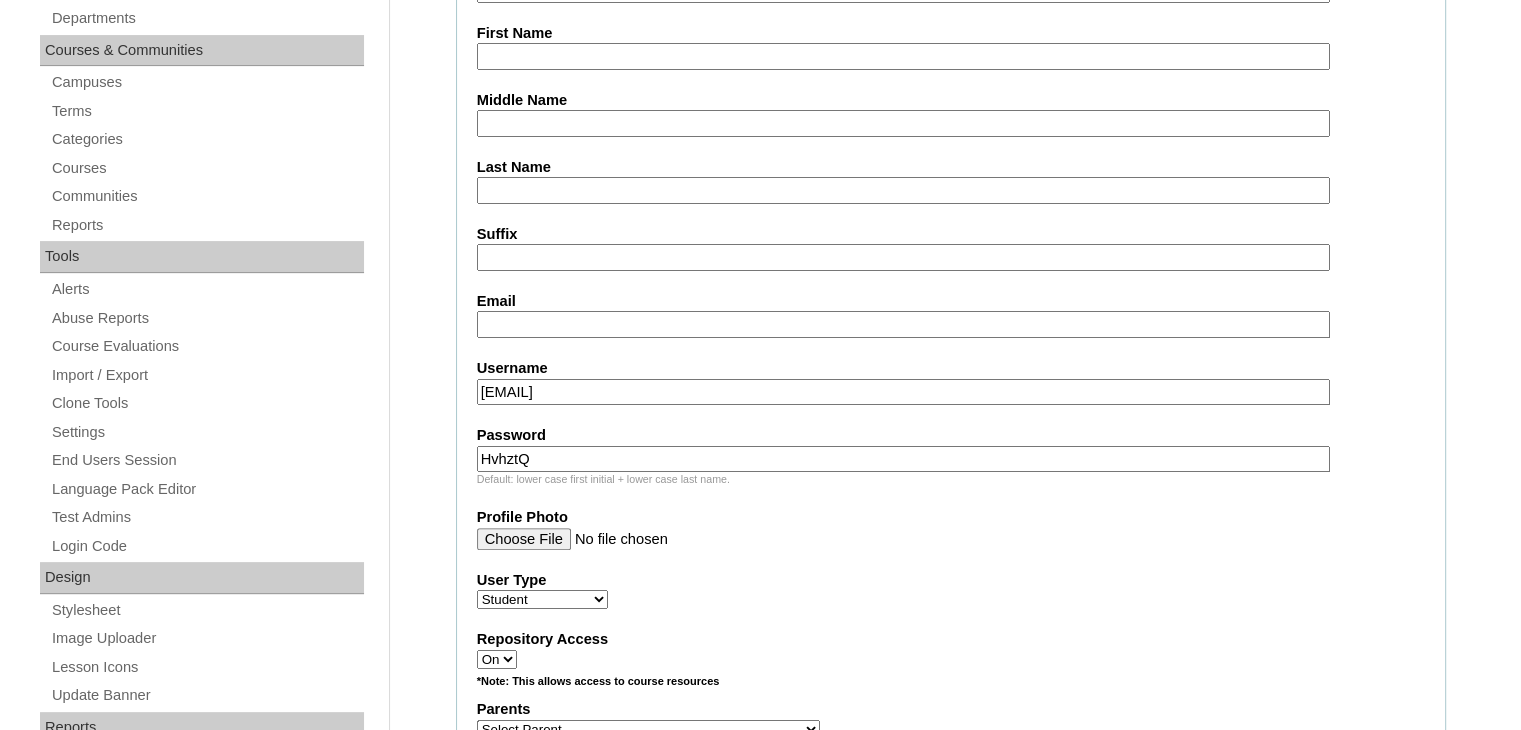 paste on "[FIRST] [MIDDLE] [LAST]" 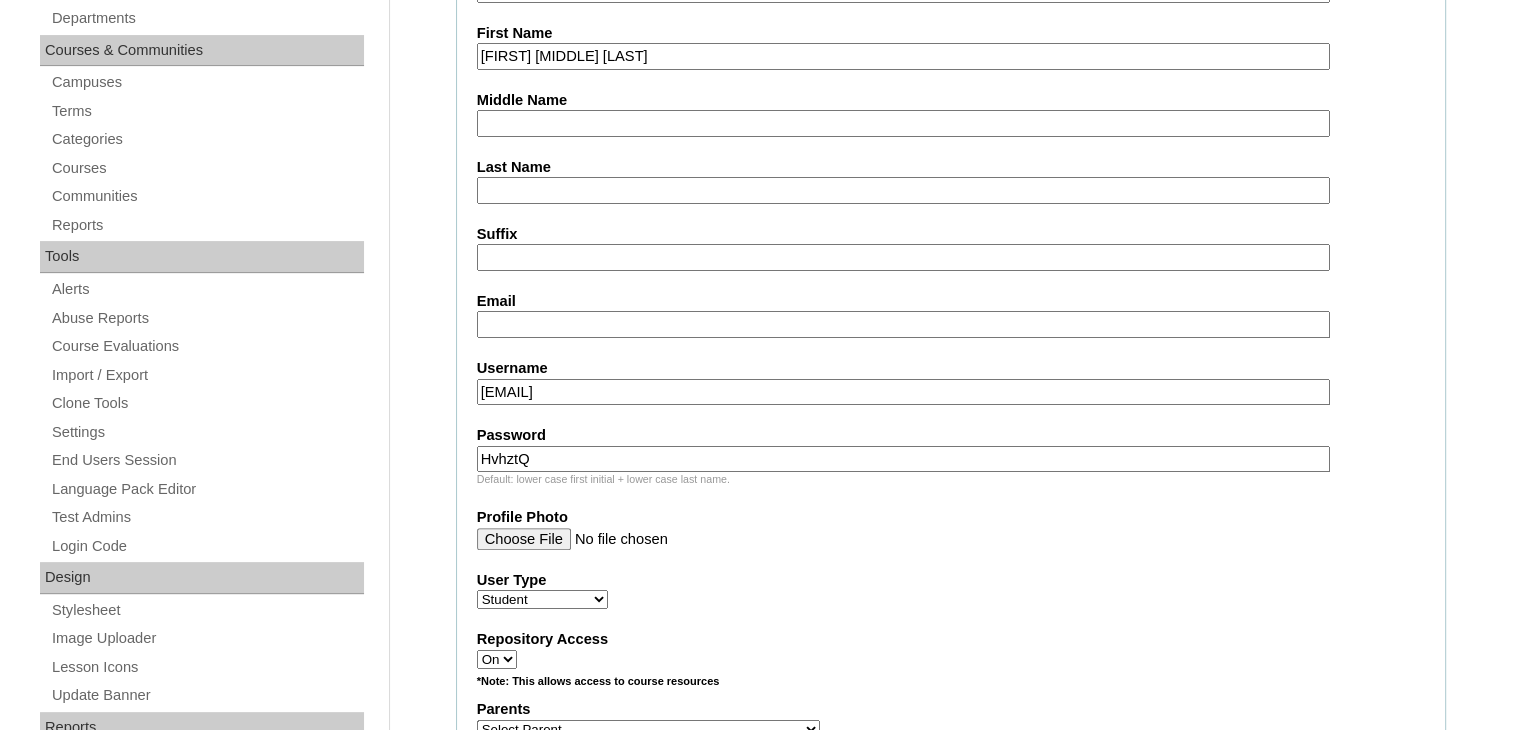 type on "[FIRST] [MIDDLE] [LAST]" 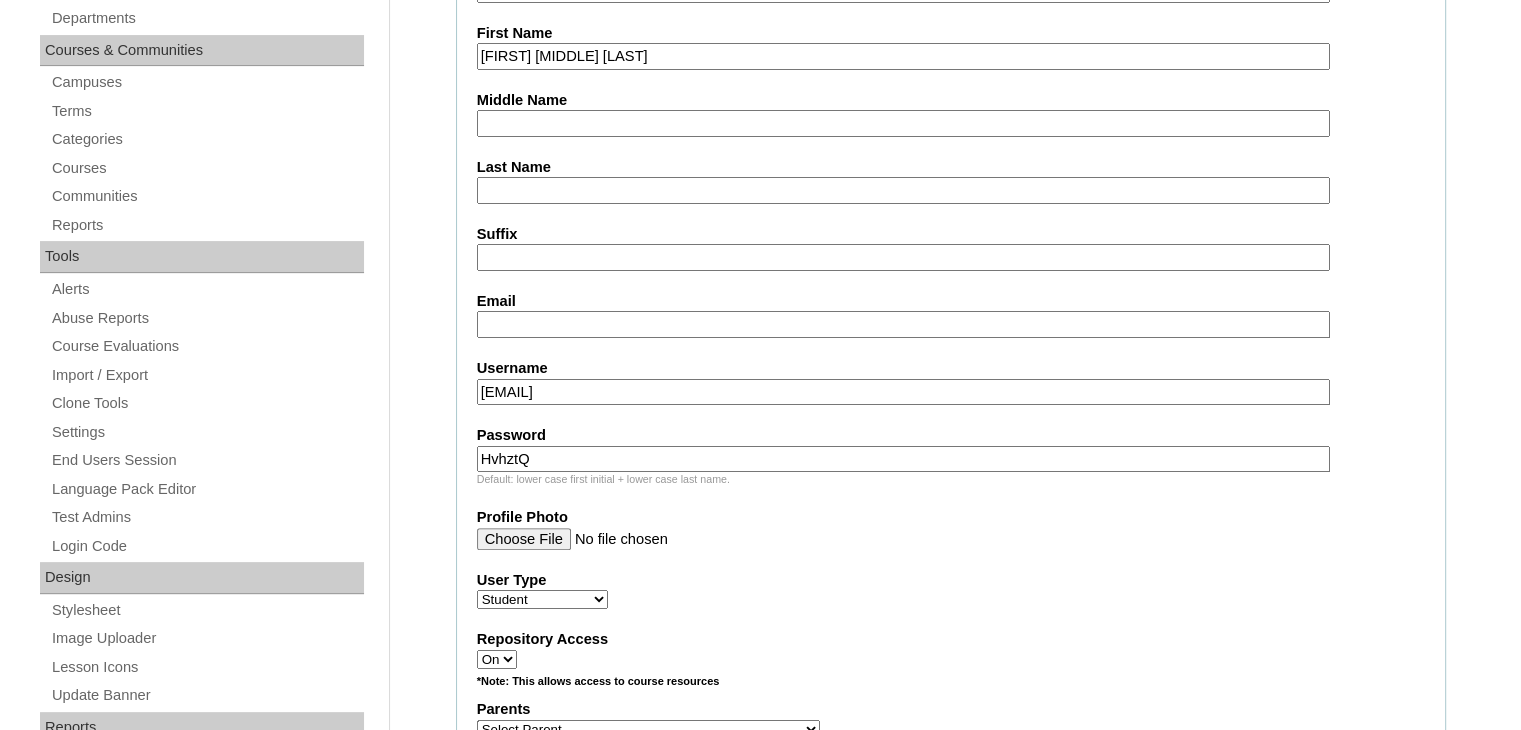 click on "Email" at bounding box center [903, 324] 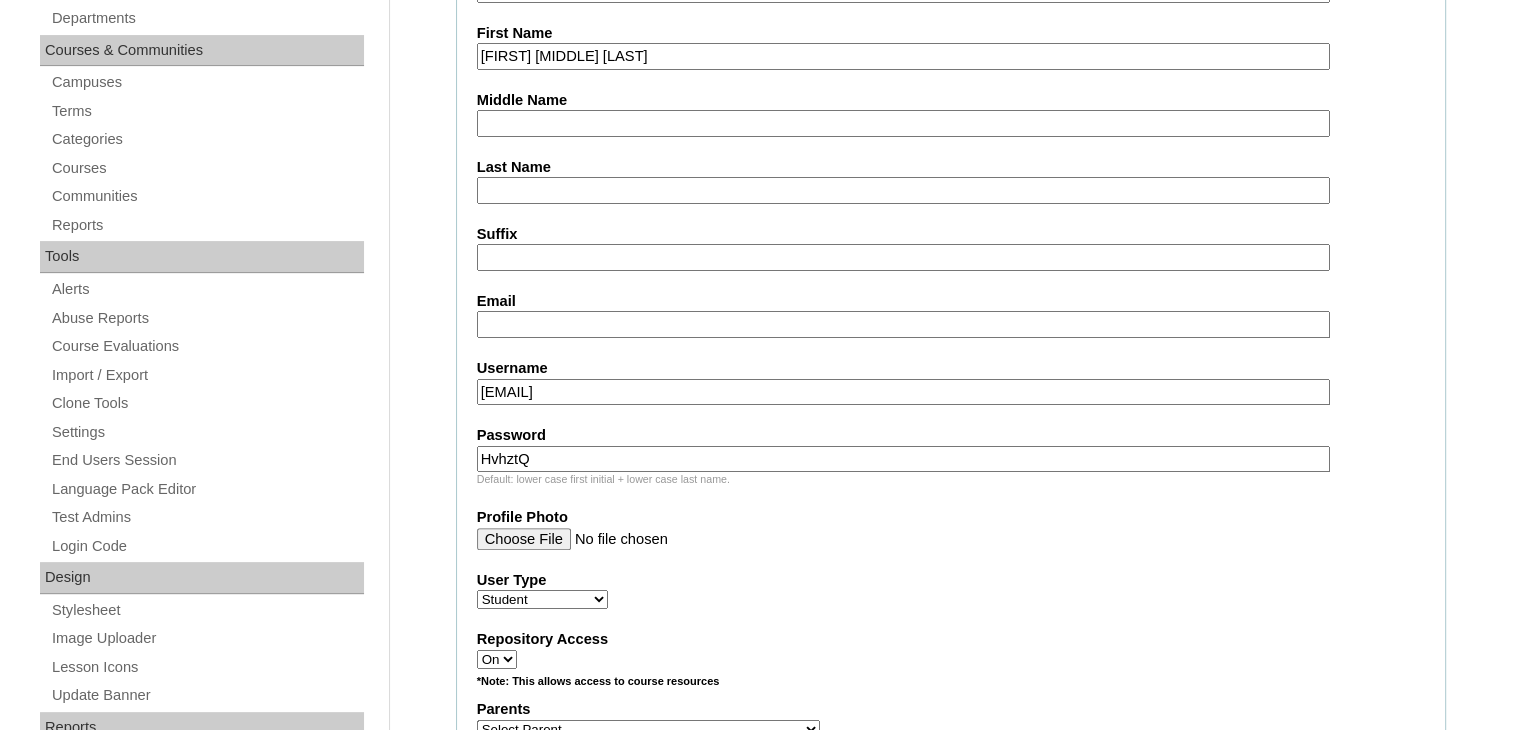 paste on "[EMAIL]" 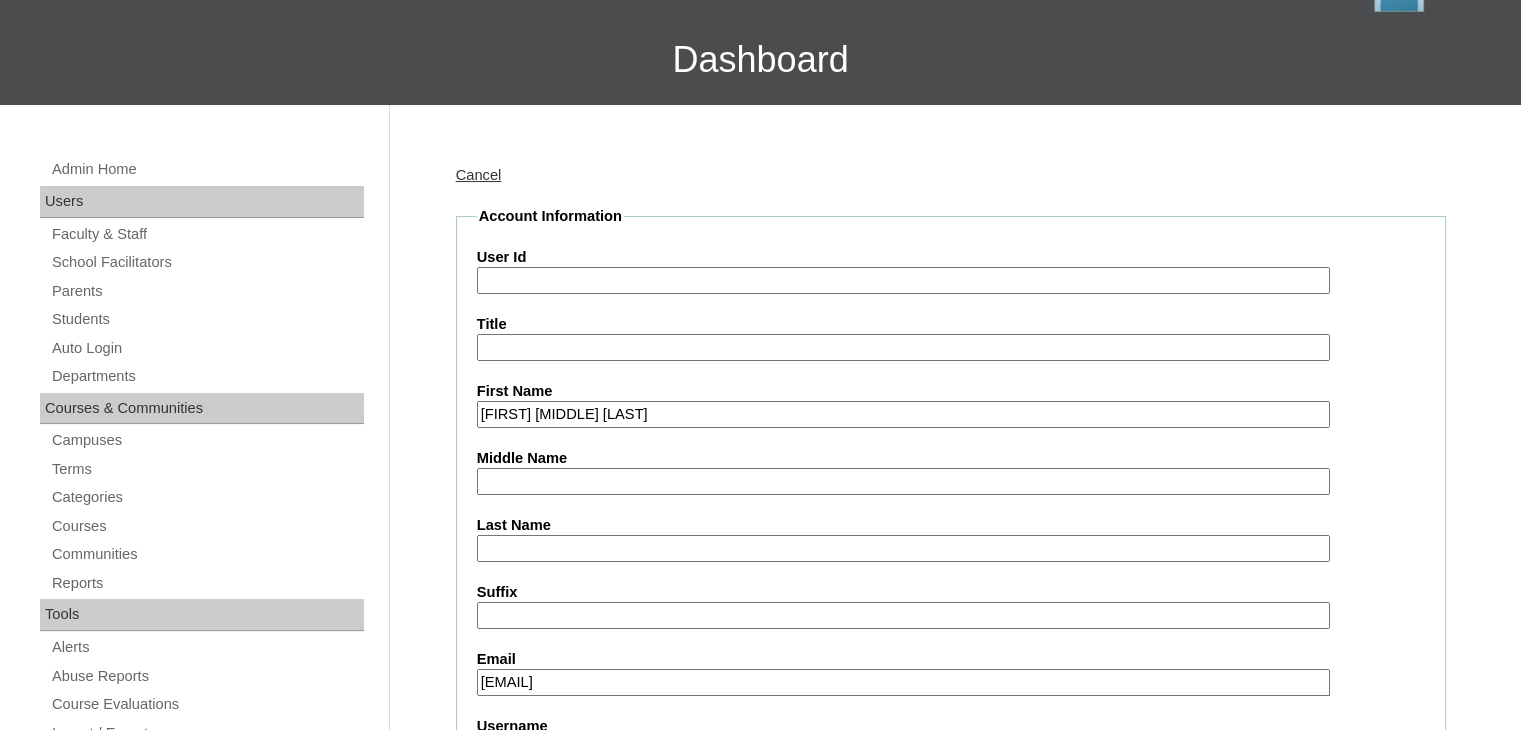 scroll, scrollTop: 123, scrollLeft: 0, axis: vertical 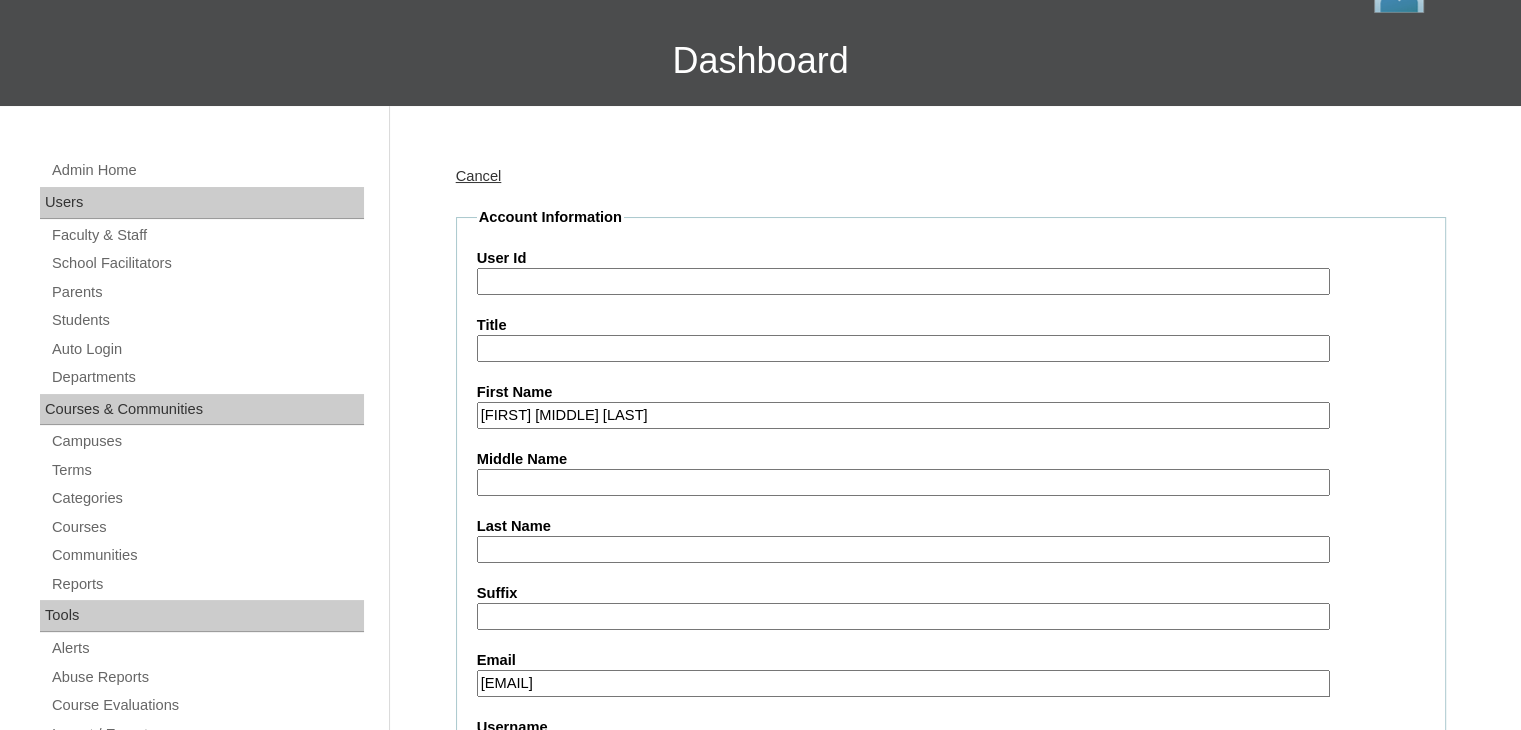 type on "[EMAIL]" 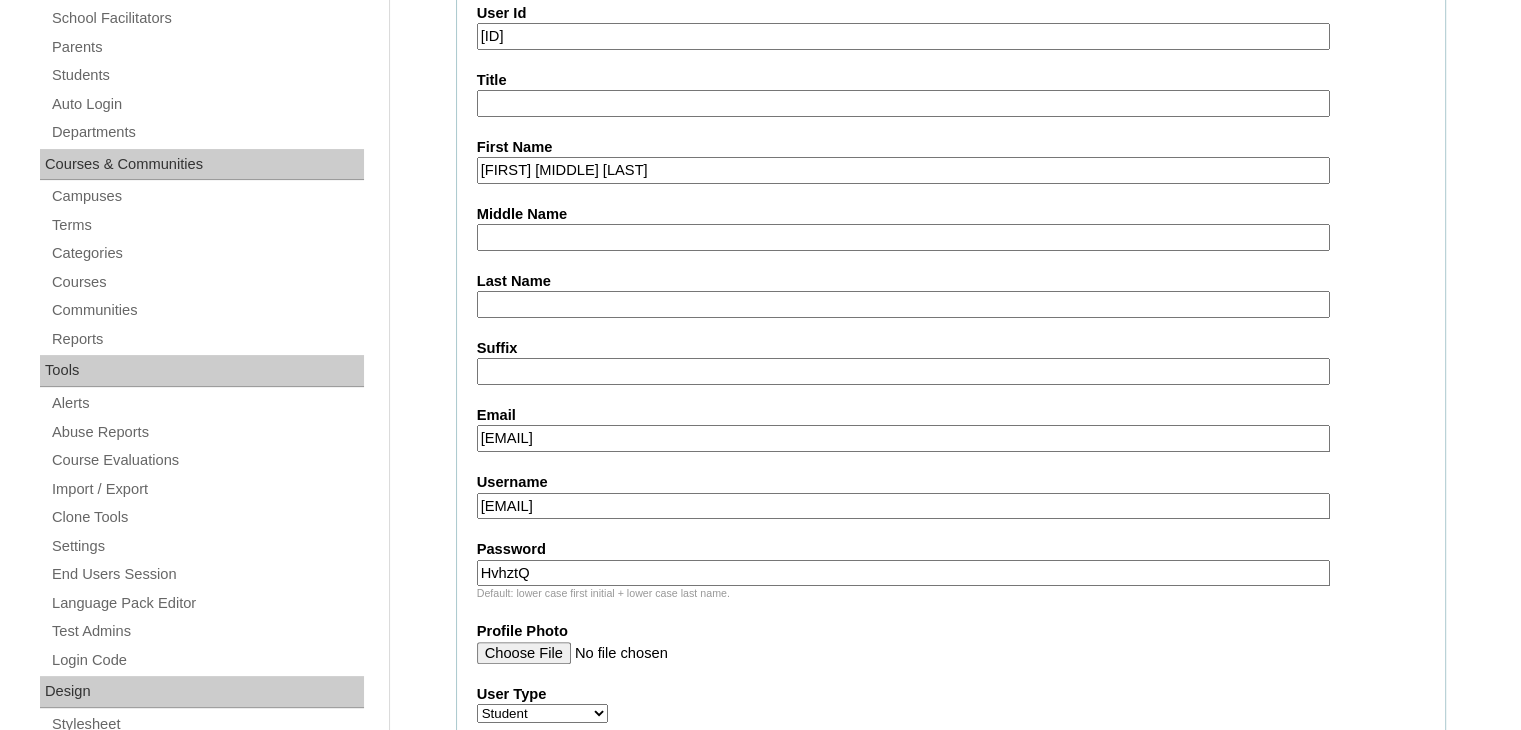 scroll, scrollTop: 386, scrollLeft: 0, axis: vertical 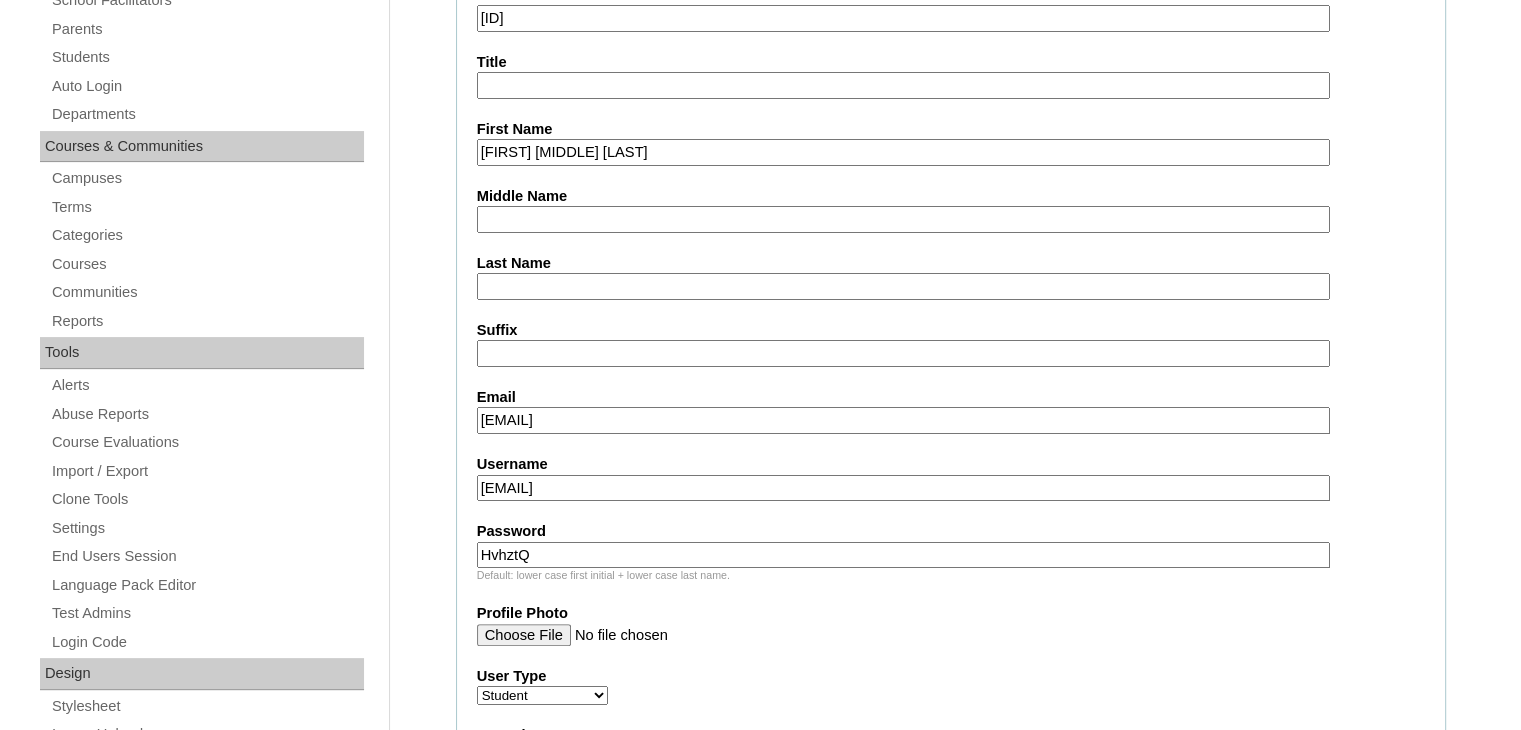 type on "[ID]" 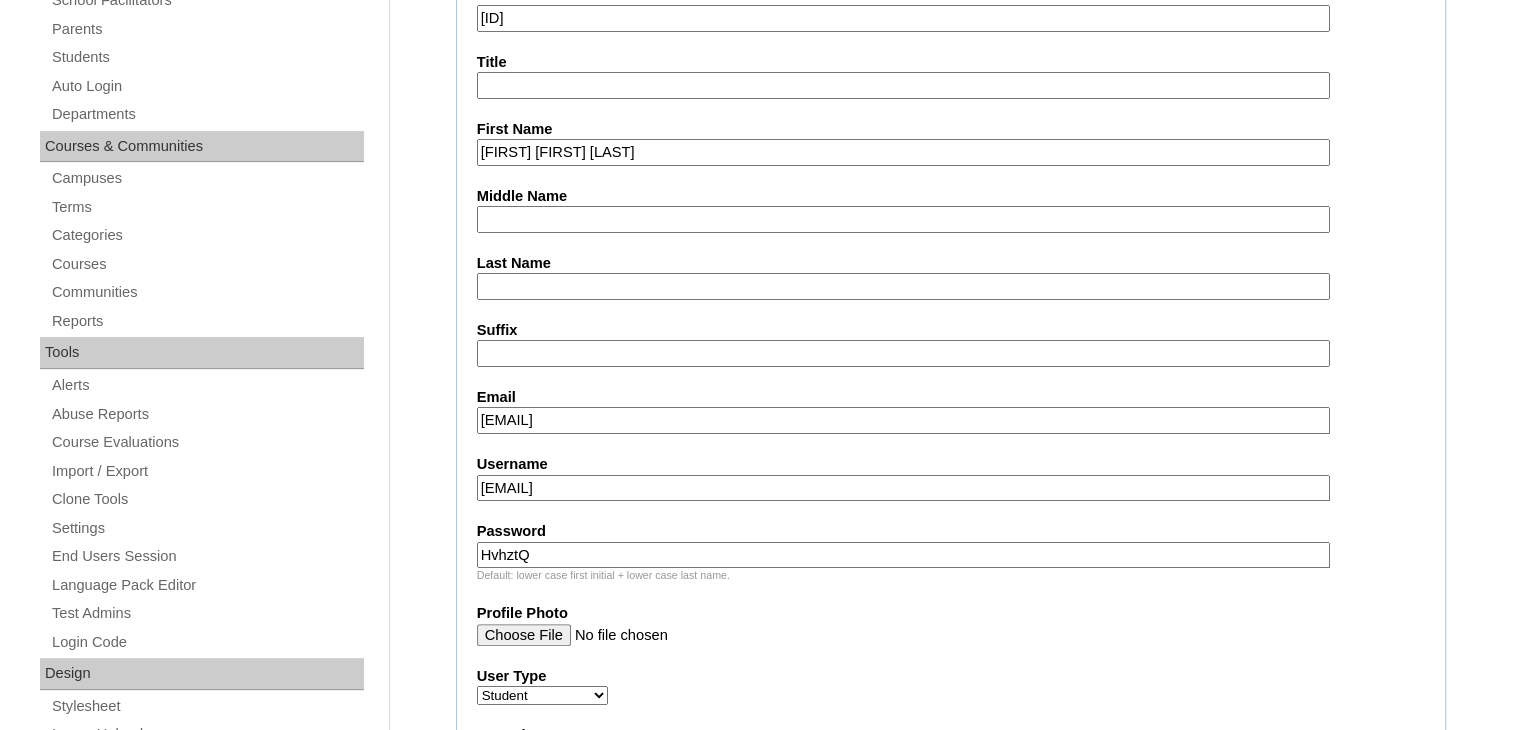 type on "[FIRST] [FIRST] [LAST]" 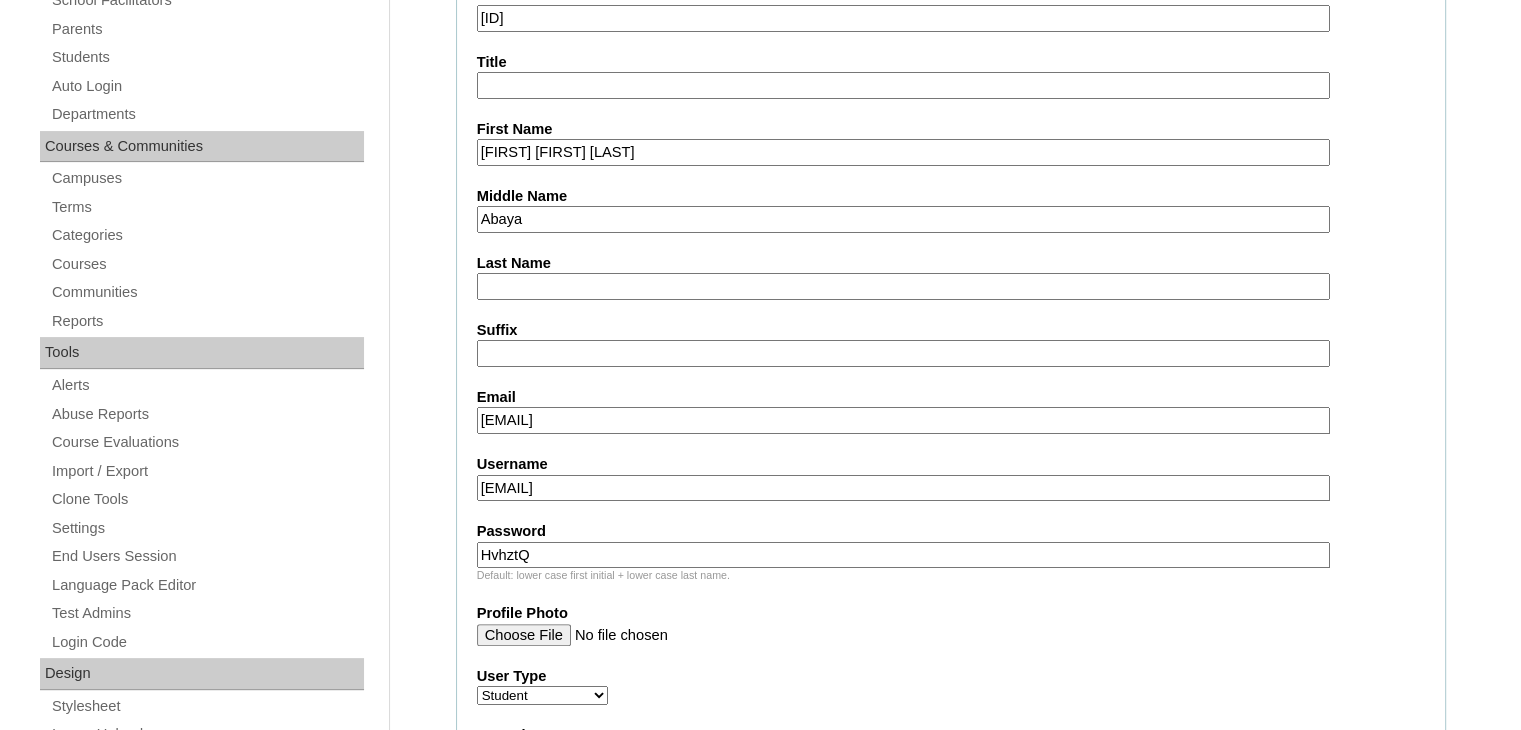 type on "Abaya" 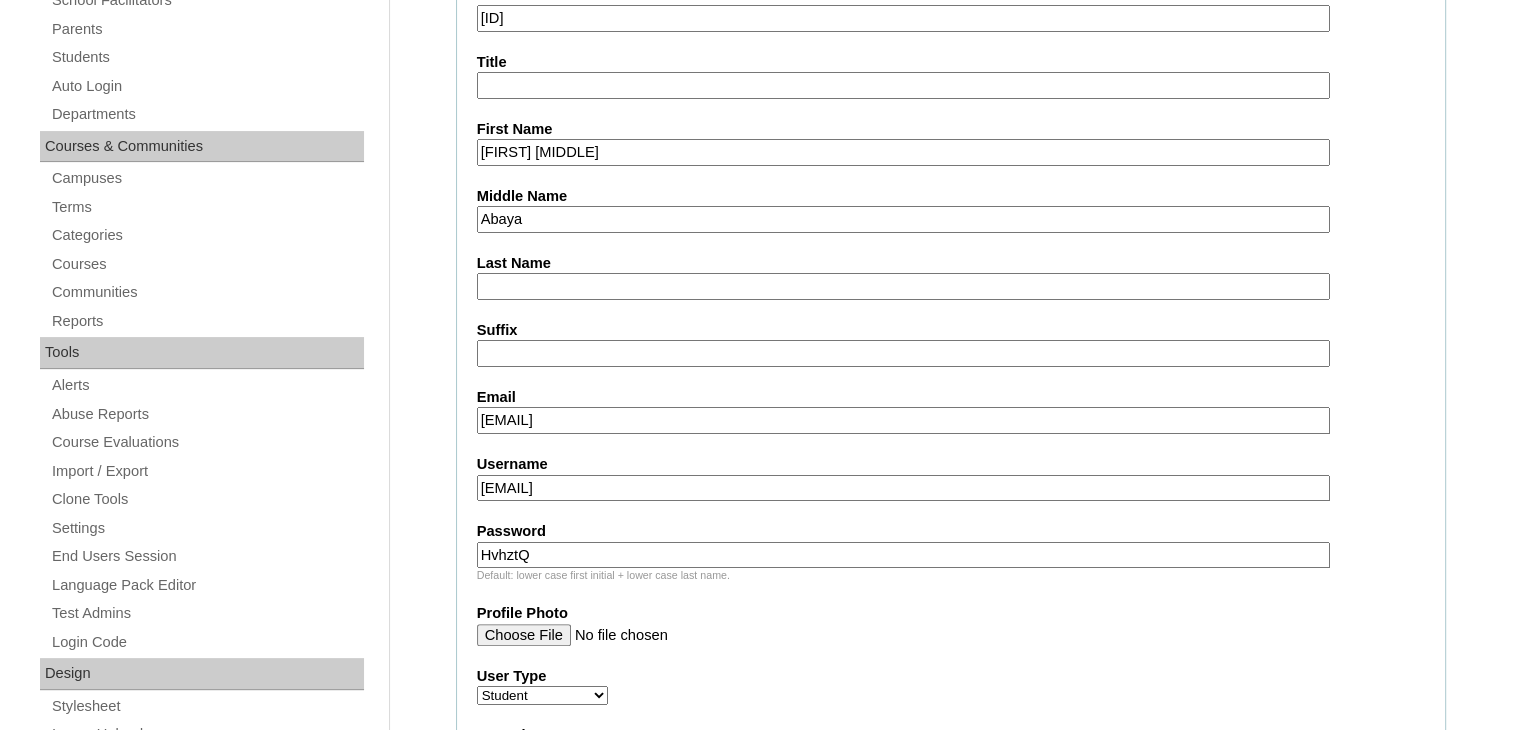 type on "[FIRST] [MIDDLE]" 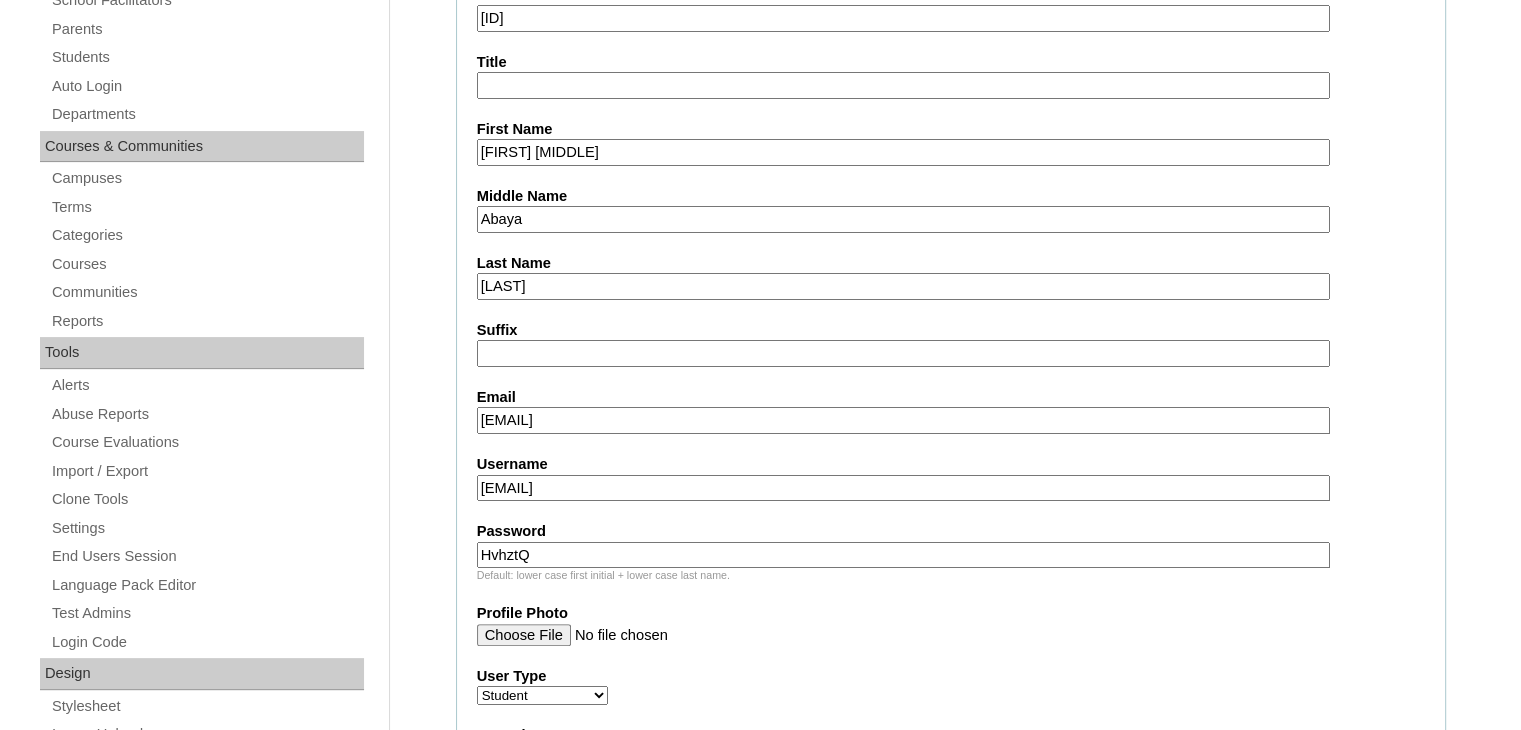 scroll, scrollTop: 874, scrollLeft: 0, axis: vertical 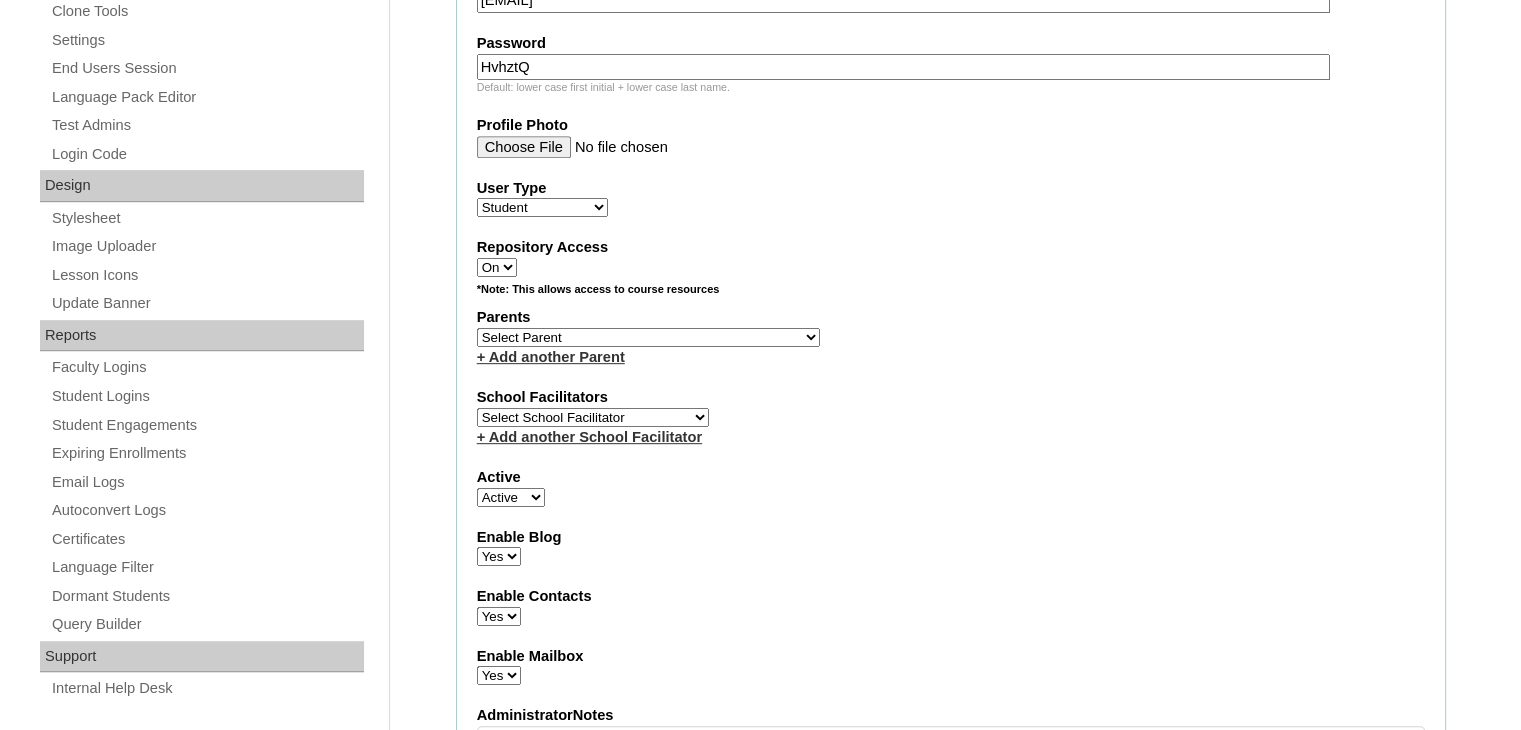type on "[LAST]" 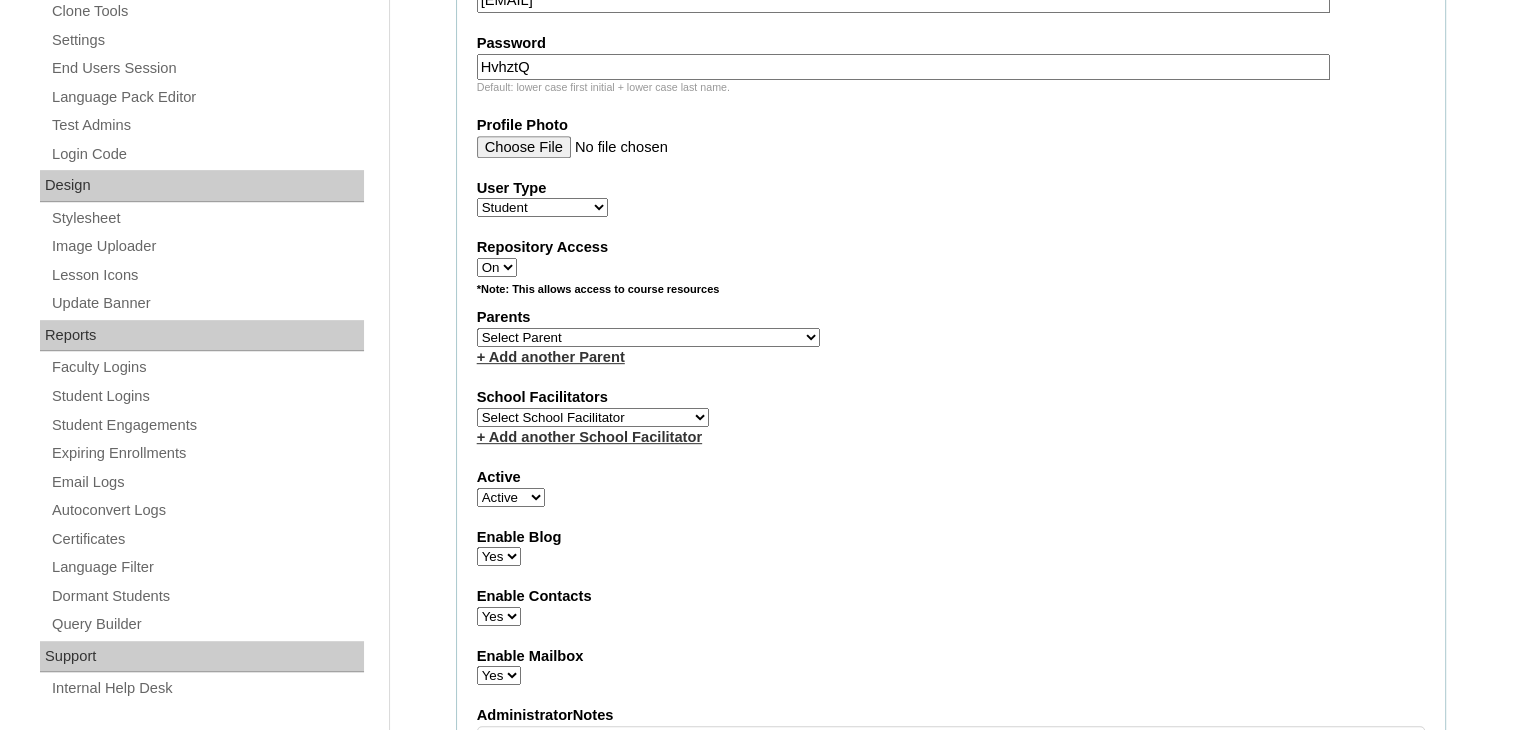 click on "Select Parent
,
,
,
,
,
,
,
,
,
,
,
,
,
,
,
,
,
,
,
,
,
,
,
,
,
,
,
,
,
,
,
,
,
,
,
,
,
,
,
, Earl
, Leona Mae
, Mark and Rem Facilitators Account
Abastillas, Ruby Anne
Adelantar, Christine
AGUILAR, PAULA BIANCA DE GUIA
AGUTO ABAD, MARIA KIMBERLY
Allego, (OLD) Jacqueline V.
Apostol (2025), Ma. Angelique
Arabia, Joy Pauline
Arca, Marinela
ARINGAY, Rona
AUSTRIA	, GENIE (2023)
Bahtiyorovic Mahkamov, Umid
Bajarias 2025, Ma. Luz
Balay , Jennie Rose
Balingit, 2025, Jennith
BALISBIS (2025), CHAREEN
Balubayan , Bleszl Grace
Banez, Mary Karmilita
Bayudan., Charo
Benitez, Maria Christina
Boosten, April Aro
Braga, Pilita Castro
Braga (new), Pilita
Briones, Keziah
Buncio, Sophia Ellen
Caalim, Kathleen Grace
Calangian (2025), Dexter
Cani (2025), Michelle Anne
Canlas, Maria Criselda
Carino (OLD), Catherina" at bounding box center [648, 337] 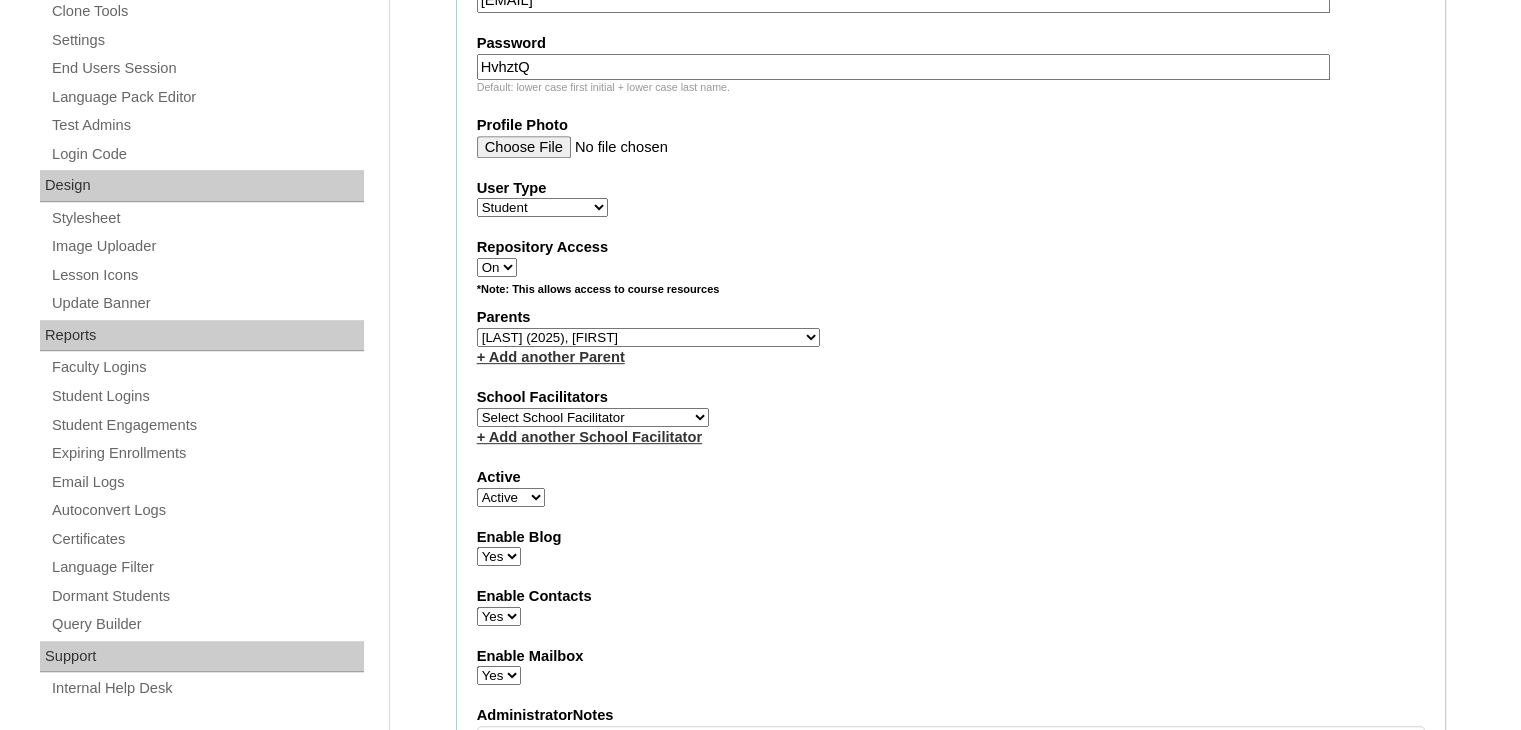 click on "Select School Facilitator
Norman Añain
Ruffa Abadijas
Mary Abella
Gloryfe Abion
Ariel Micah Albuero
Ariel Albuero OLD
KC Arciaga
Denise Ayado
Ruth Maye Bacani
May Bautista
Zaida Belbar
Daniella Benitez
Marielle Bermas
Jamie Ann Bleza
Mark Christian Braganza
Anj Brequillo
Melody Broqueza
Ruth Catherine Caña
Kit Cachuela
Jethro Francis Cagas
Camille Canlas
Mescel Capoquian
Mitchelle Carlos
Rose Castillo
Paula Mae Catalan
Jeremy Ann Catunao
Charlene Mae Chiong
Cla Chua
Cyrene Chua
Joshua Cobilla
Clarissa Joy Colimbino
Alvin Cruz
Ma. Katrina Helena Dabu
Krizle Fidelis De Vera
Henrick Jess Del Mundo
Precious Haziel Del Rosario
Reyna Lou Dela Pasion
Ritchel Densing
Alex Diaz
Alexandra Diaz
Alexandra Diaz
Patricia Diomampo-Co
Therese Margaurite Domingo
dontuse dontuse
Charrise Encina
VCIS TEACHER ENGLISH 5678
Chiaralyn Escamillas
Princess  Farrales
Kaye Felipe
Lery Garcia
Carmina Generalao
Racel Gonzales" at bounding box center [593, 417] 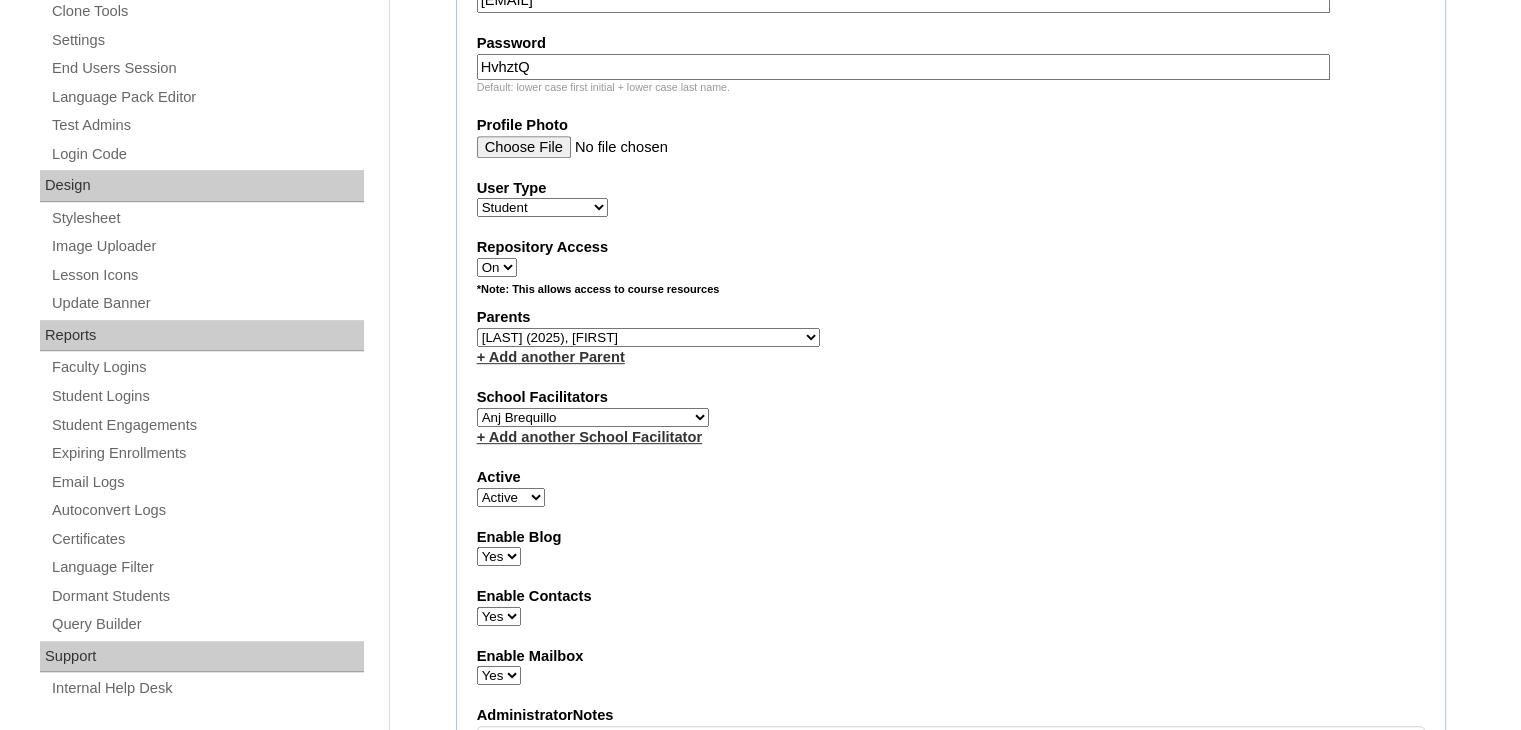 click on "Select School Facilitator
Norman Añain
Ruffa Abadijas
Mary Abella
Gloryfe Abion
Ariel Micah Albuero
Ariel Albuero OLD
KC Arciaga
Denise Ayado
Ruth Maye Bacani
May Bautista
Zaida Belbar
Daniella Benitez
Marielle Bermas
Jamie Ann Bleza
Mark Christian Braganza
Anj Brequillo
Melody Broqueza
Ruth Catherine Caña
Kit Cachuela
Jethro Francis Cagas
Camille Canlas
Mescel Capoquian
Mitchelle Carlos
Rose Castillo
Paula Mae Catalan
Jeremy Ann Catunao
Charlene Mae Chiong
Cla Chua
Cyrene Chua
Joshua Cobilla
Clarissa Joy Colimbino
Alvin Cruz
Ma. Katrina Helena Dabu
Krizle Fidelis De Vera
Henrick Jess Del Mundo
Precious Haziel Del Rosario
Reyna Lou Dela Pasion
Ritchel Densing
Alex Diaz
Alexandra Diaz
Alexandra Diaz
Patricia Diomampo-Co
Therese Margaurite Domingo
dontuse dontuse
Charrise Encina
VCIS TEACHER ENGLISH 5678
Chiaralyn Escamillas
Princess  Farrales
Kaye Felipe
Lery Garcia
Carmina Generalao
Racel Gonzales" at bounding box center (593, 417) 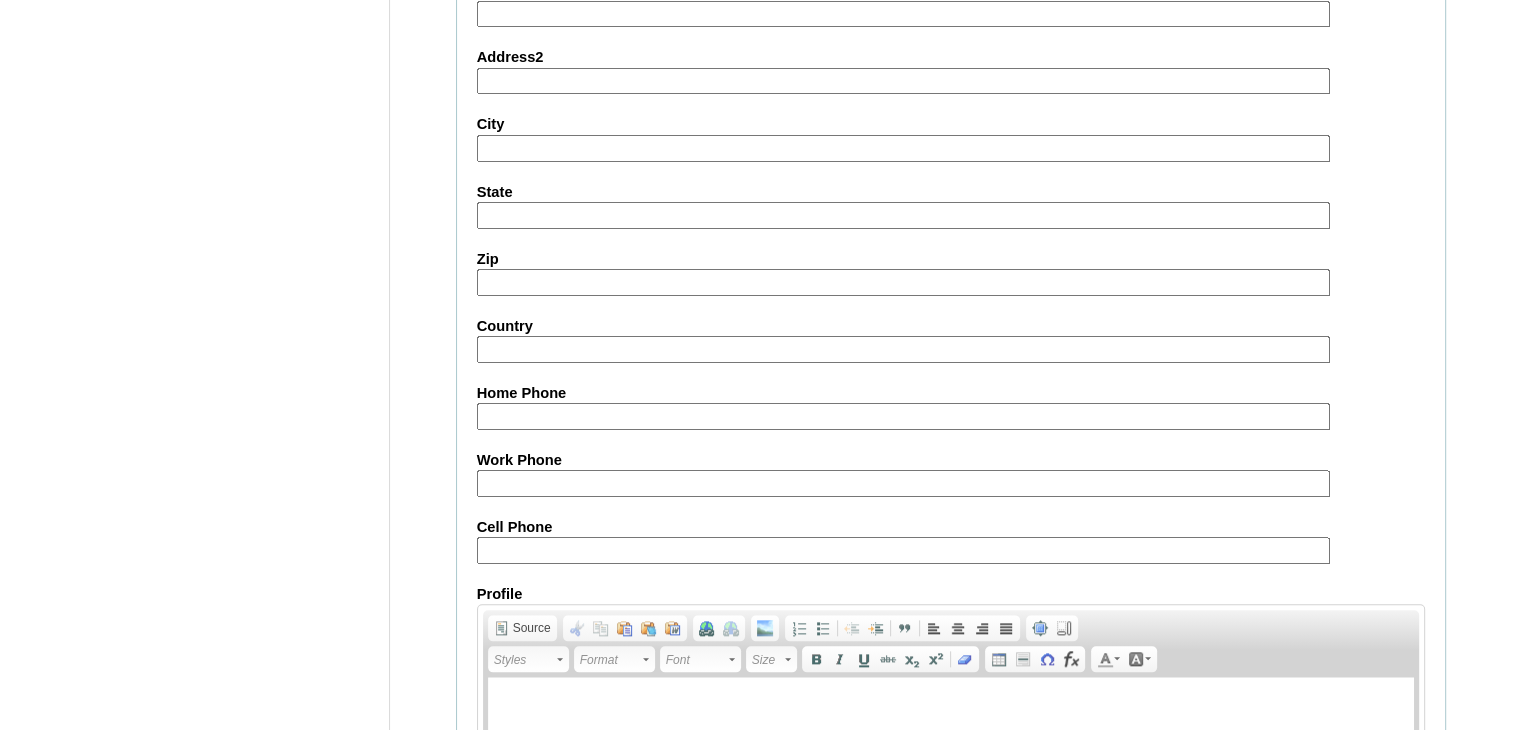 scroll, scrollTop: 2292, scrollLeft: 0, axis: vertical 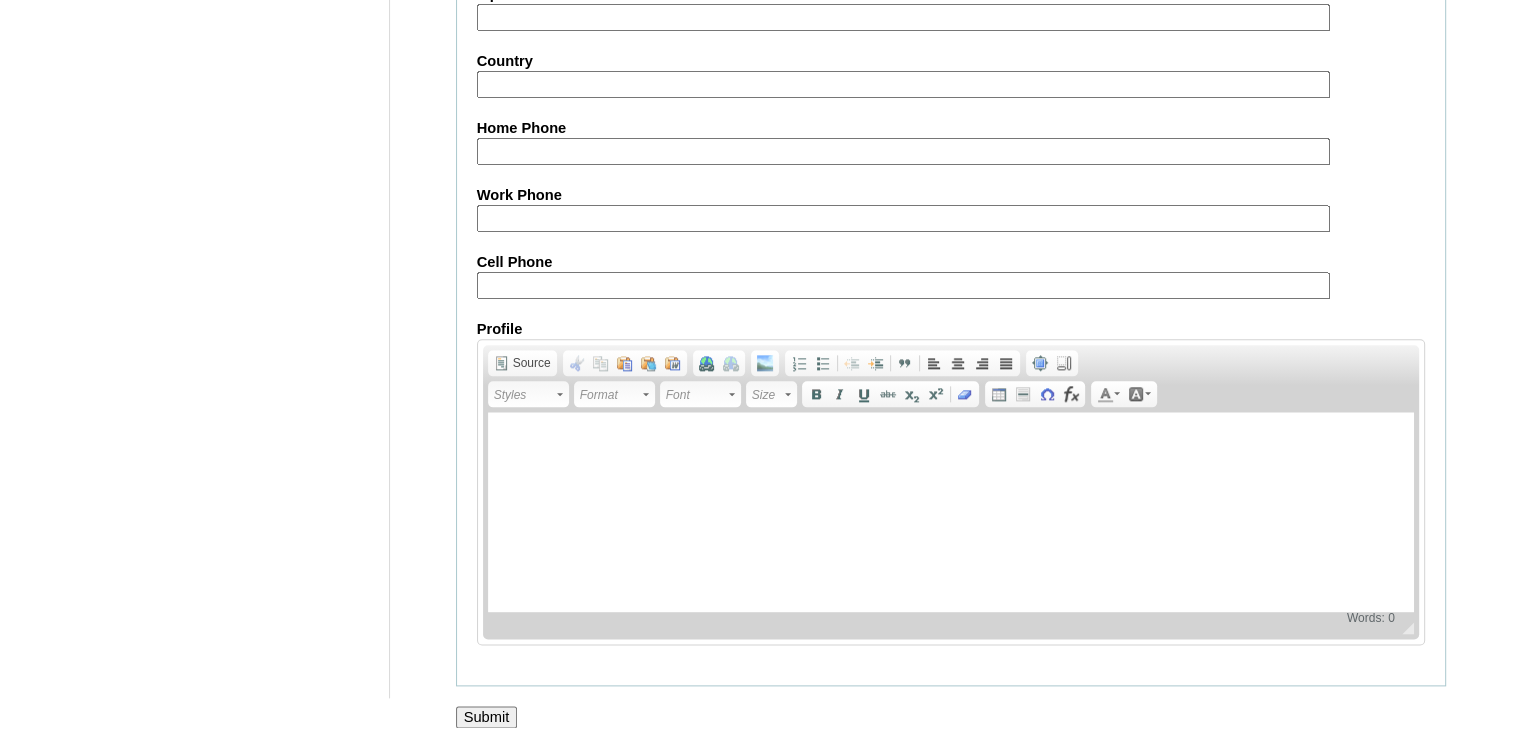 click on "Submit" at bounding box center (487, 717) 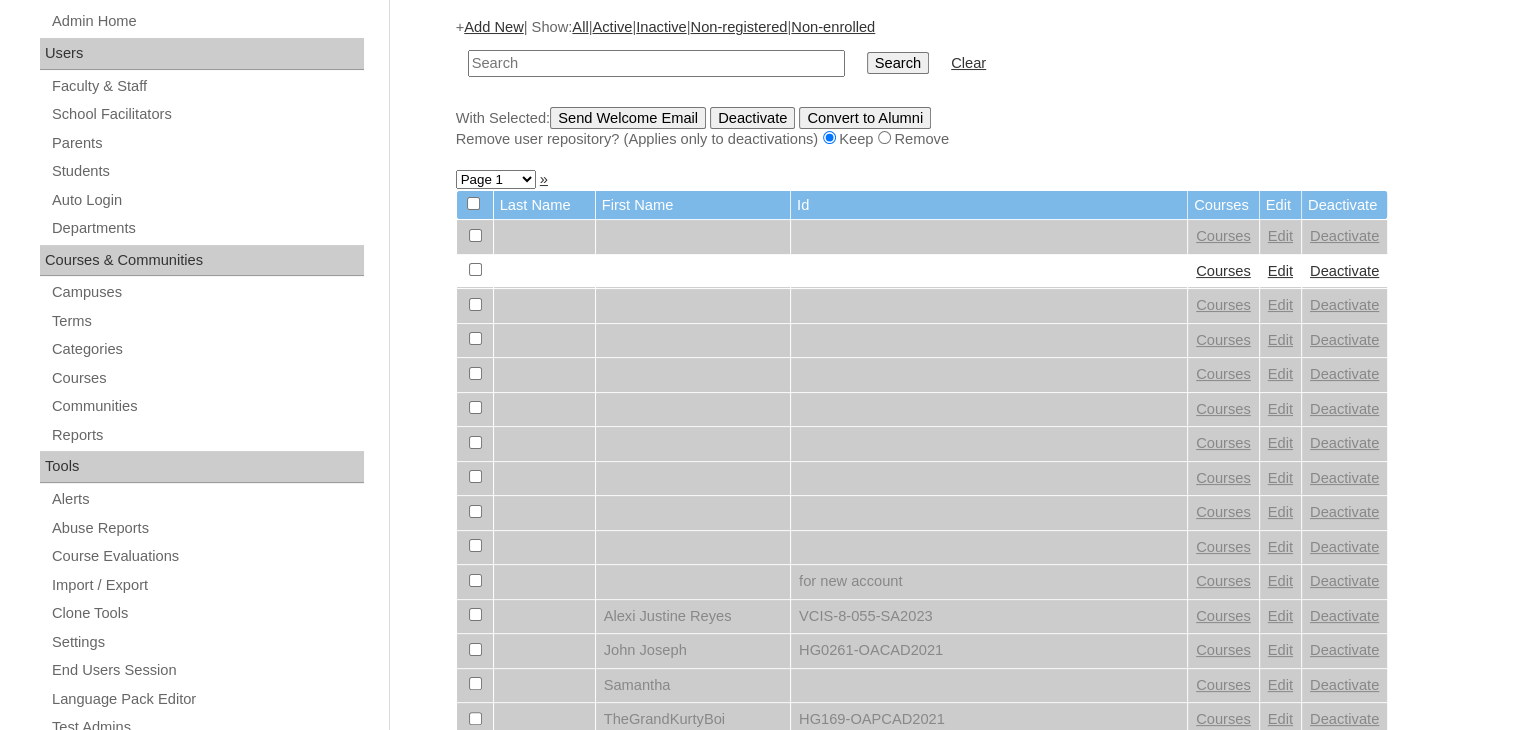 scroll, scrollTop: 0, scrollLeft: 0, axis: both 